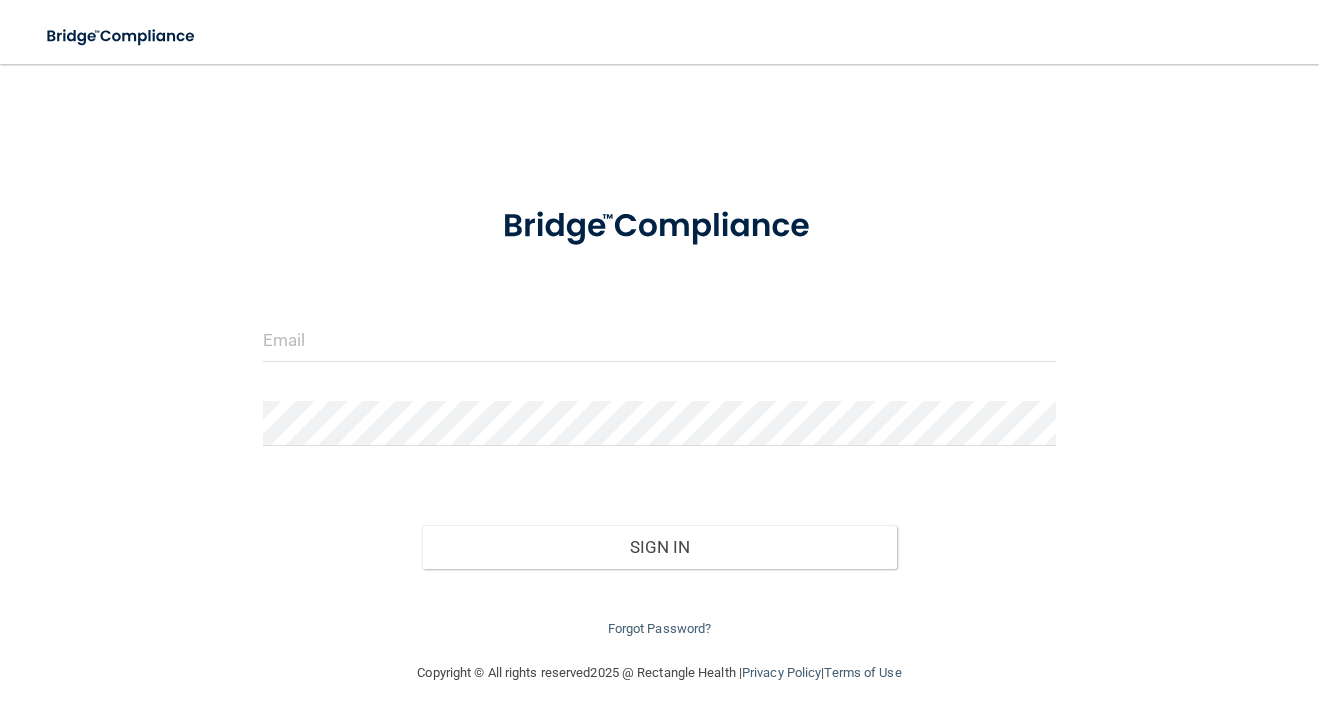 scroll, scrollTop: 0, scrollLeft: 0, axis: both 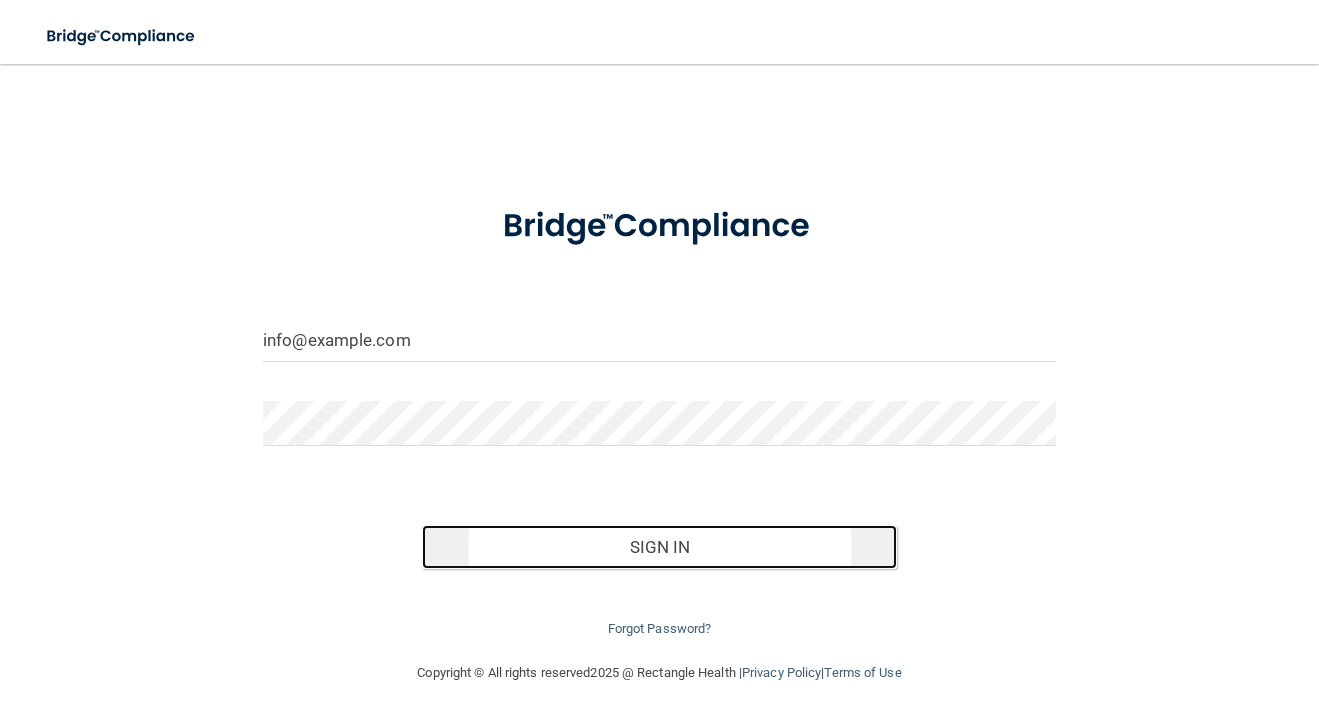 click on "Sign In" at bounding box center [660, 547] 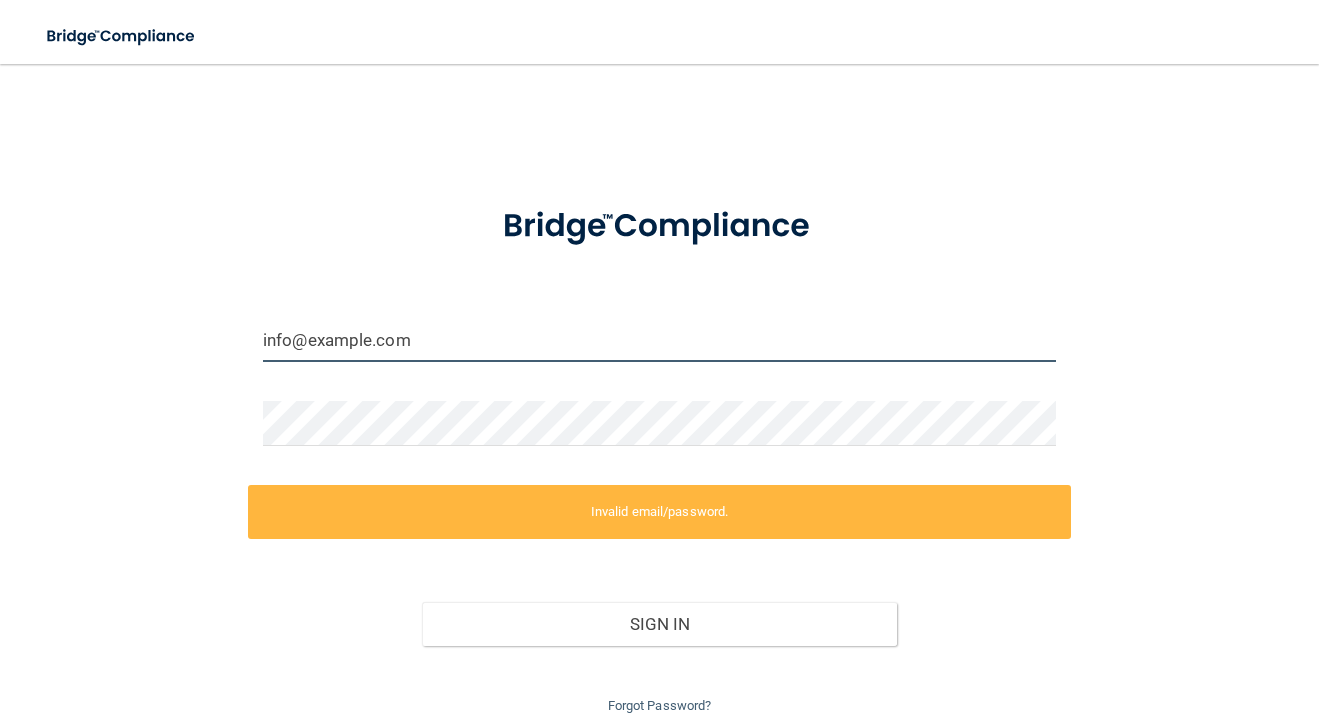 click on "info@example.com" at bounding box center [659, 339] 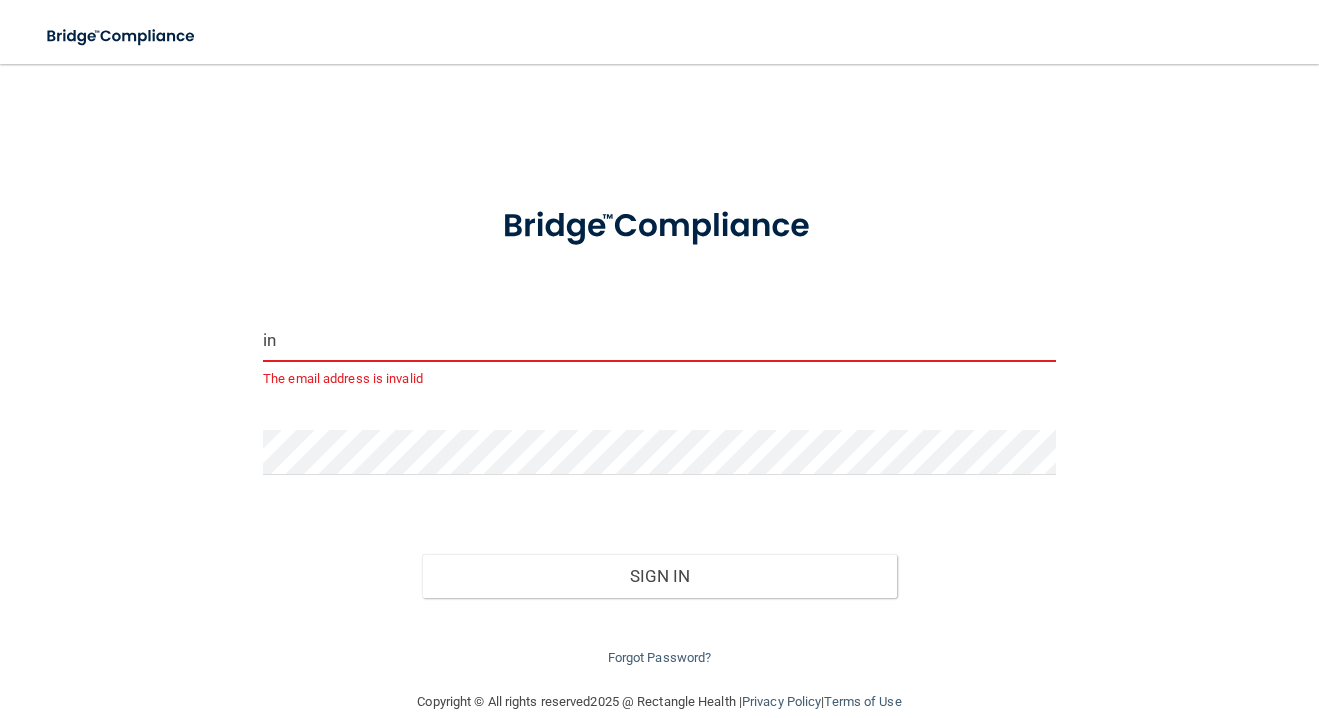 type on "i" 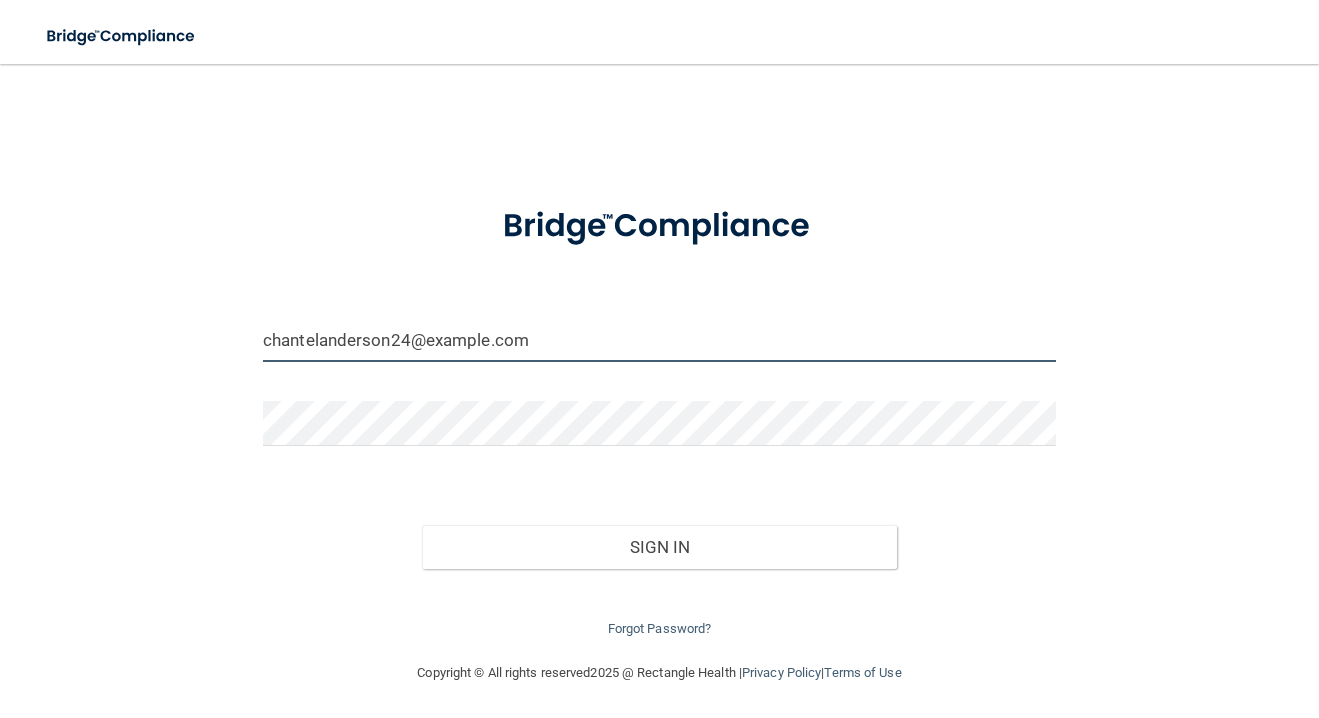 click on "chantelanderson24@example.com" at bounding box center (659, 339) 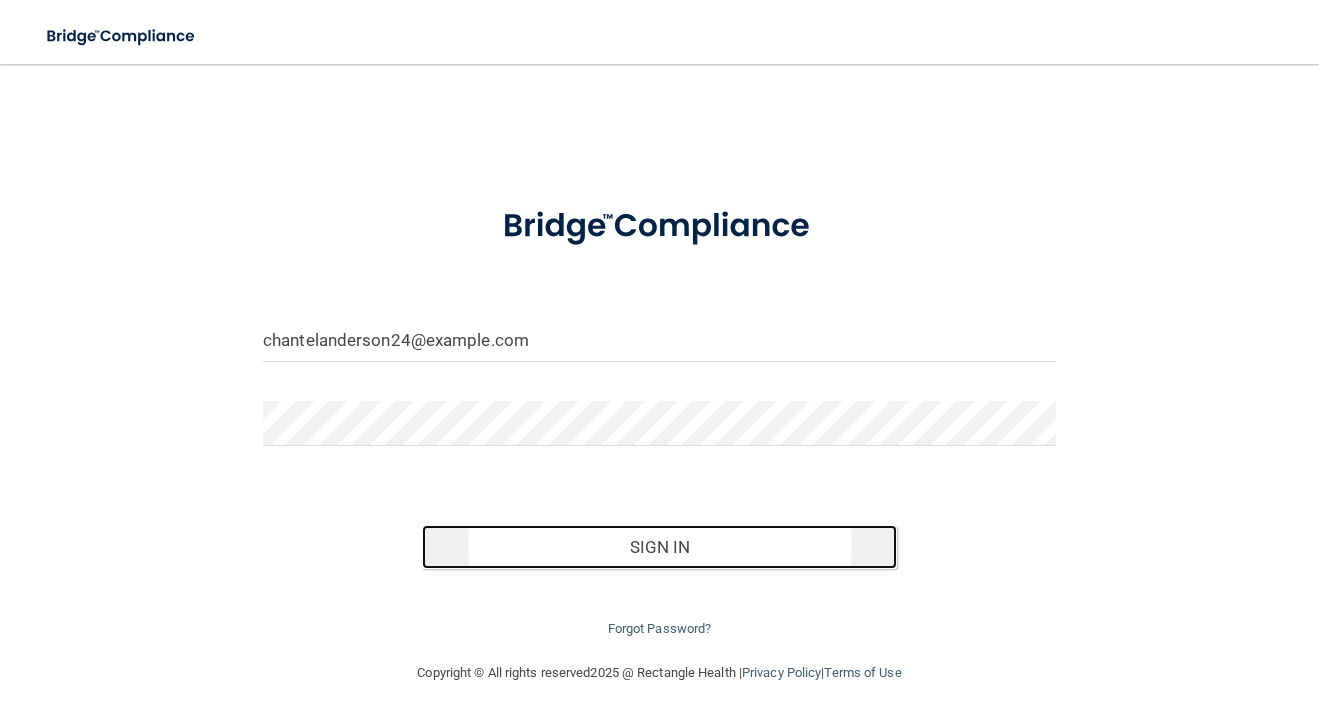 click on "Sign In" at bounding box center [660, 547] 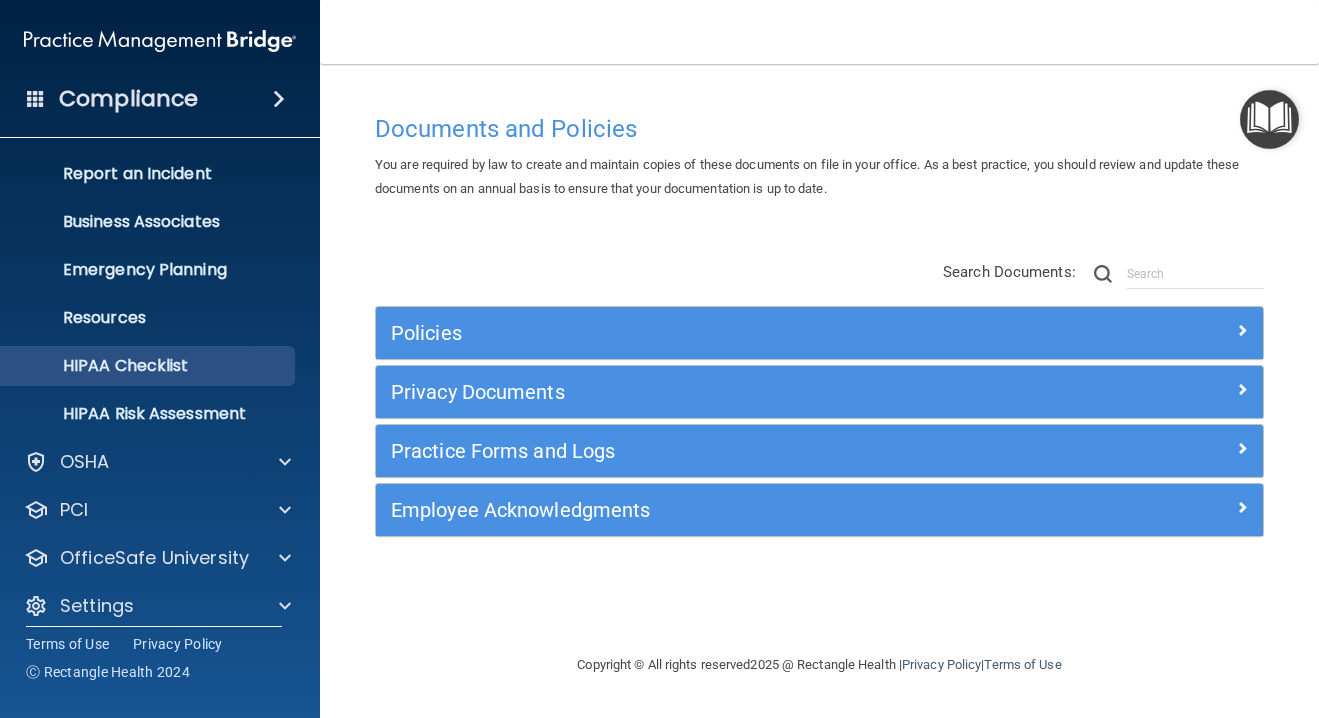 scroll, scrollTop: 112, scrollLeft: 0, axis: vertical 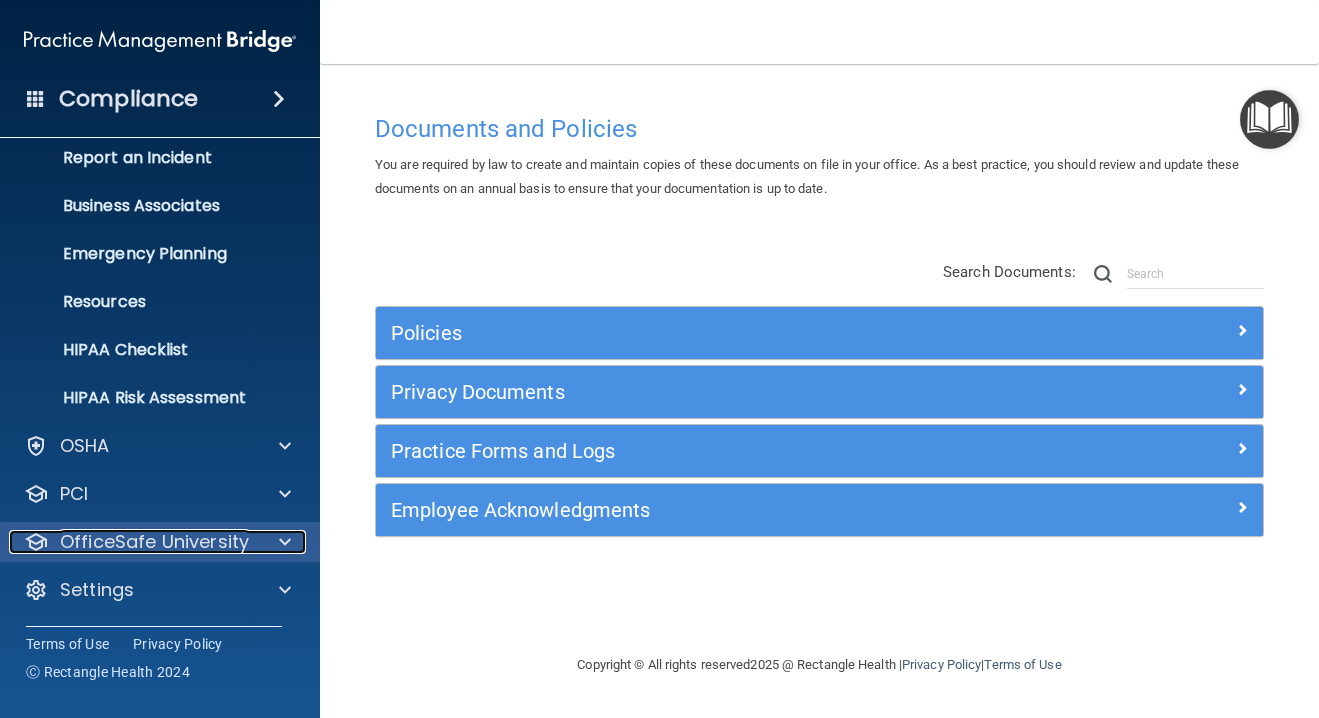 click at bounding box center (285, 542) 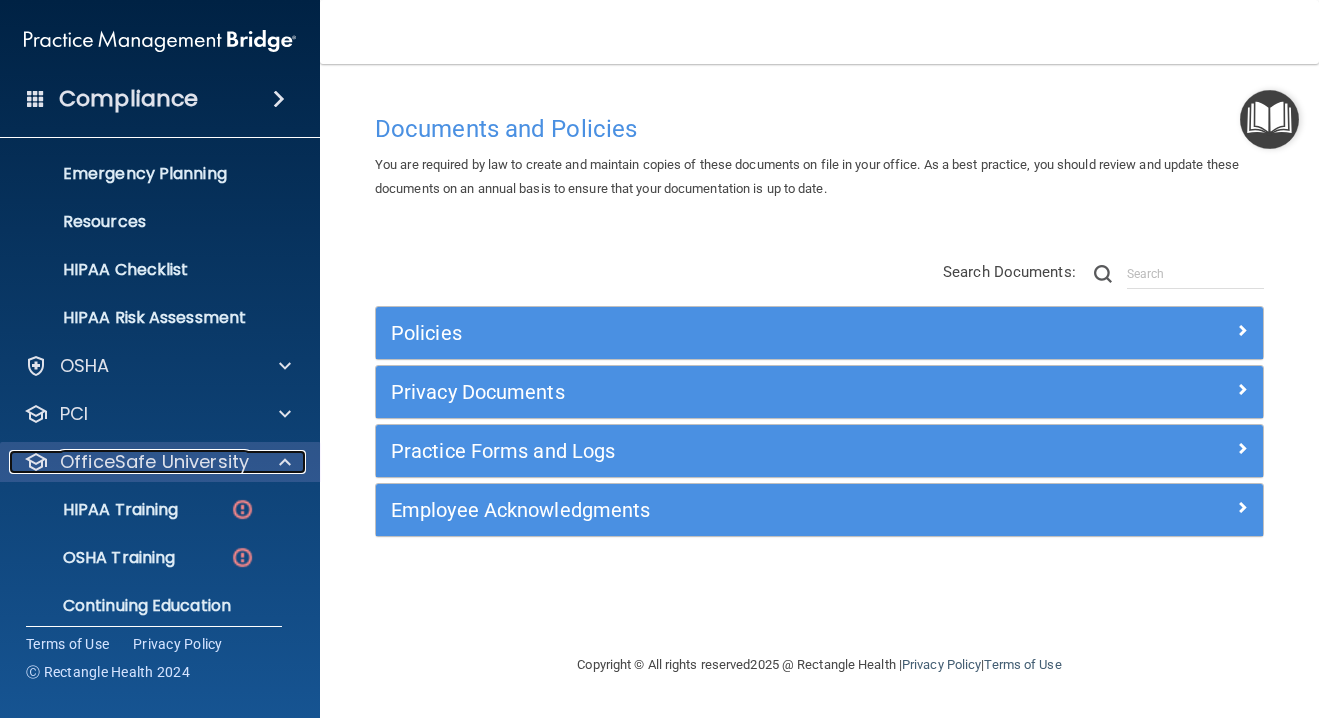 scroll, scrollTop: 255, scrollLeft: 0, axis: vertical 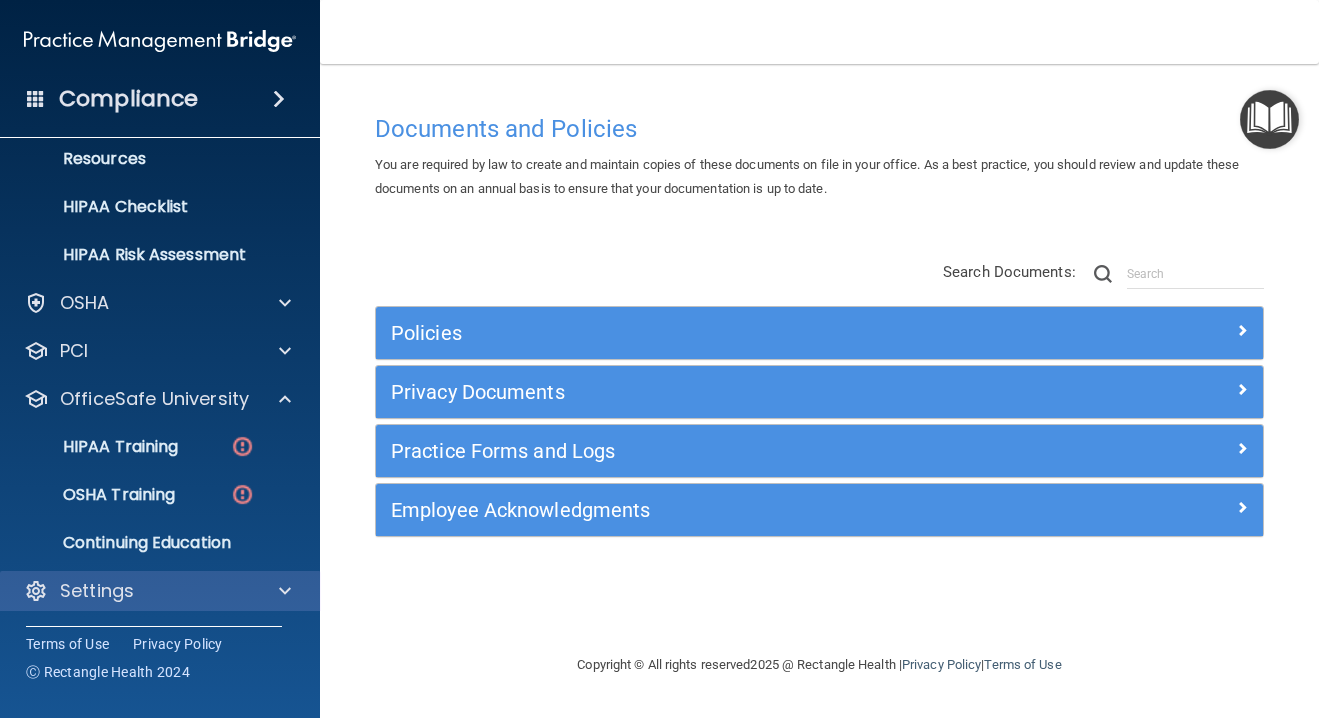 click on "Settings" at bounding box center (160, 591) 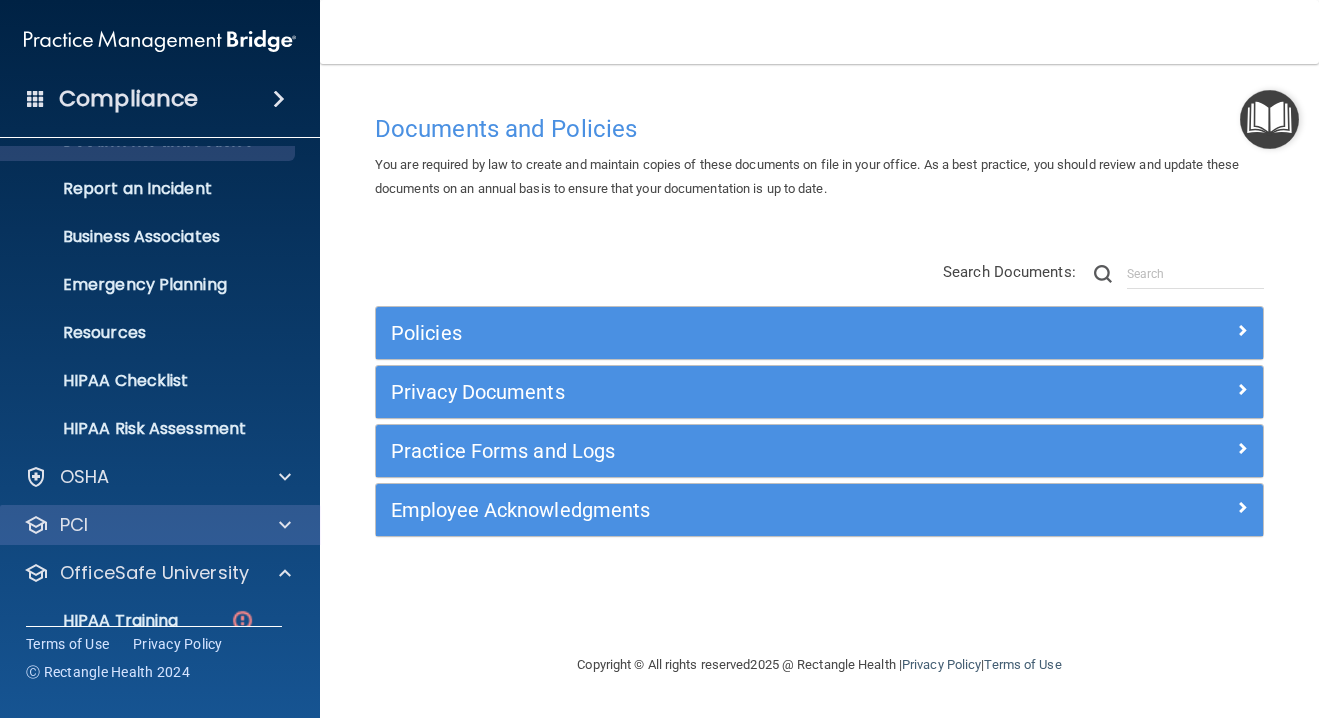 scroll, scrollTop: 255, scrollLeft: 0, axis: vertical 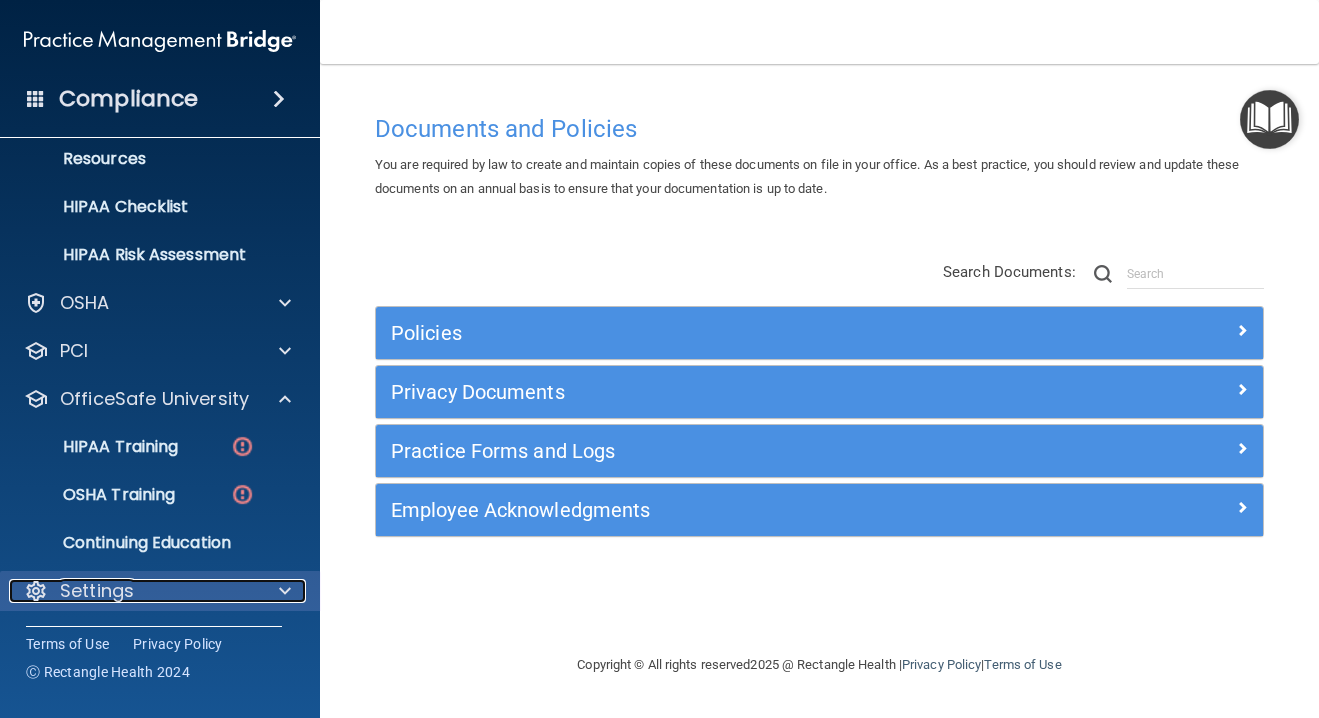 click at bounding box center [285, 591] 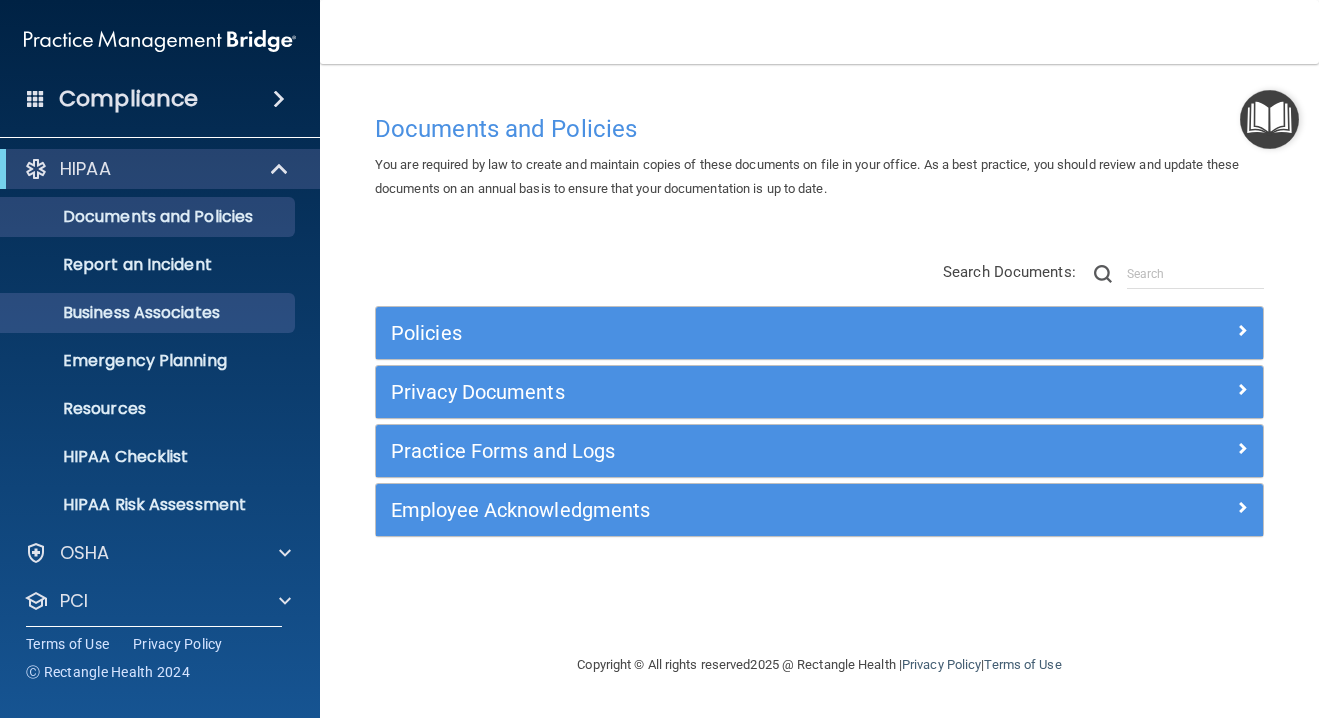 scroll, scrollTop: 7, scrollLeft: 0, axis: vertical 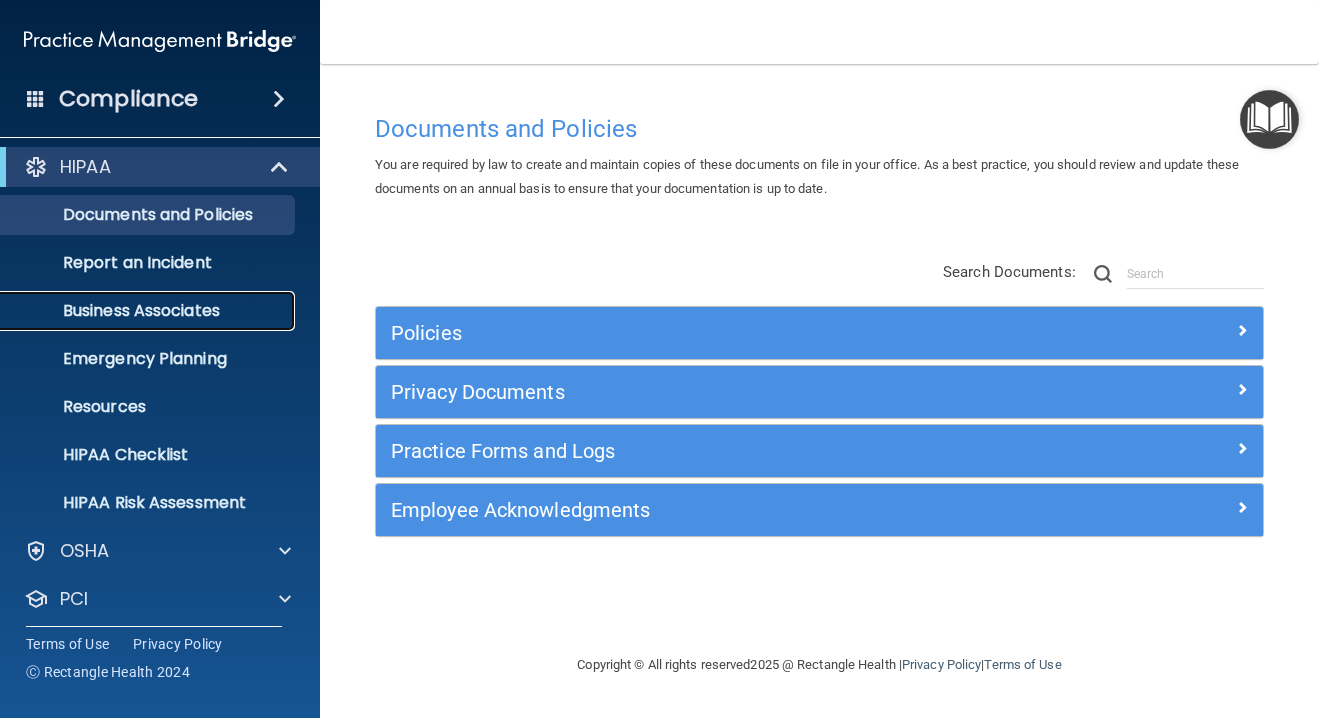 click on "Business Associates" at bounding box center [149, 311] 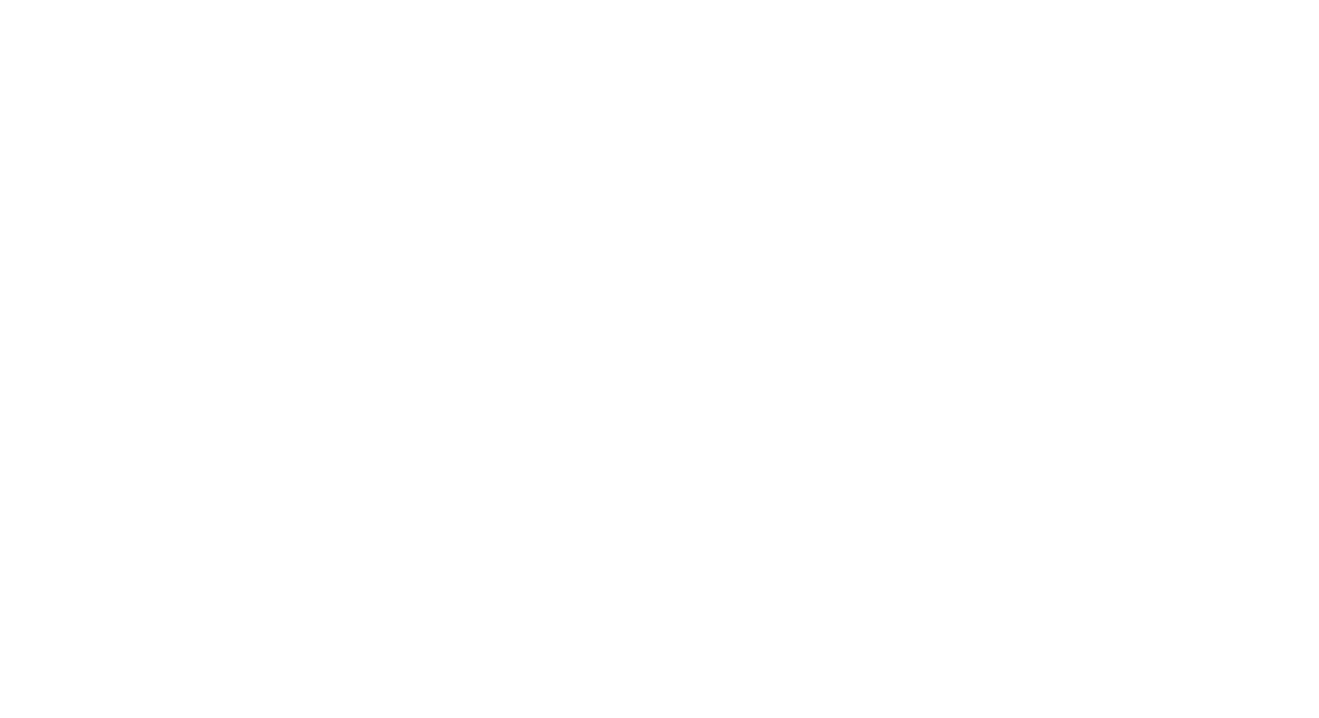 scroll, scrollTop: 0, scrollLeft: 0, axis: both 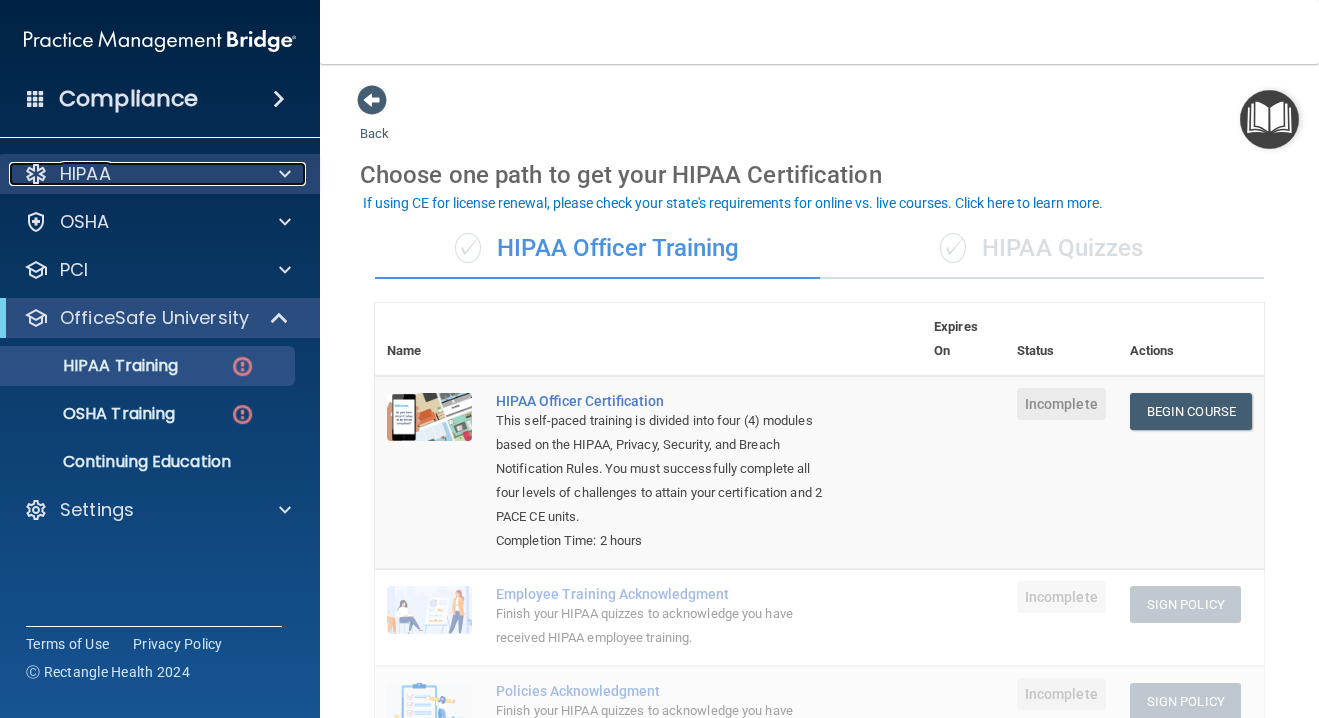 click at bounding box center [282, 174] 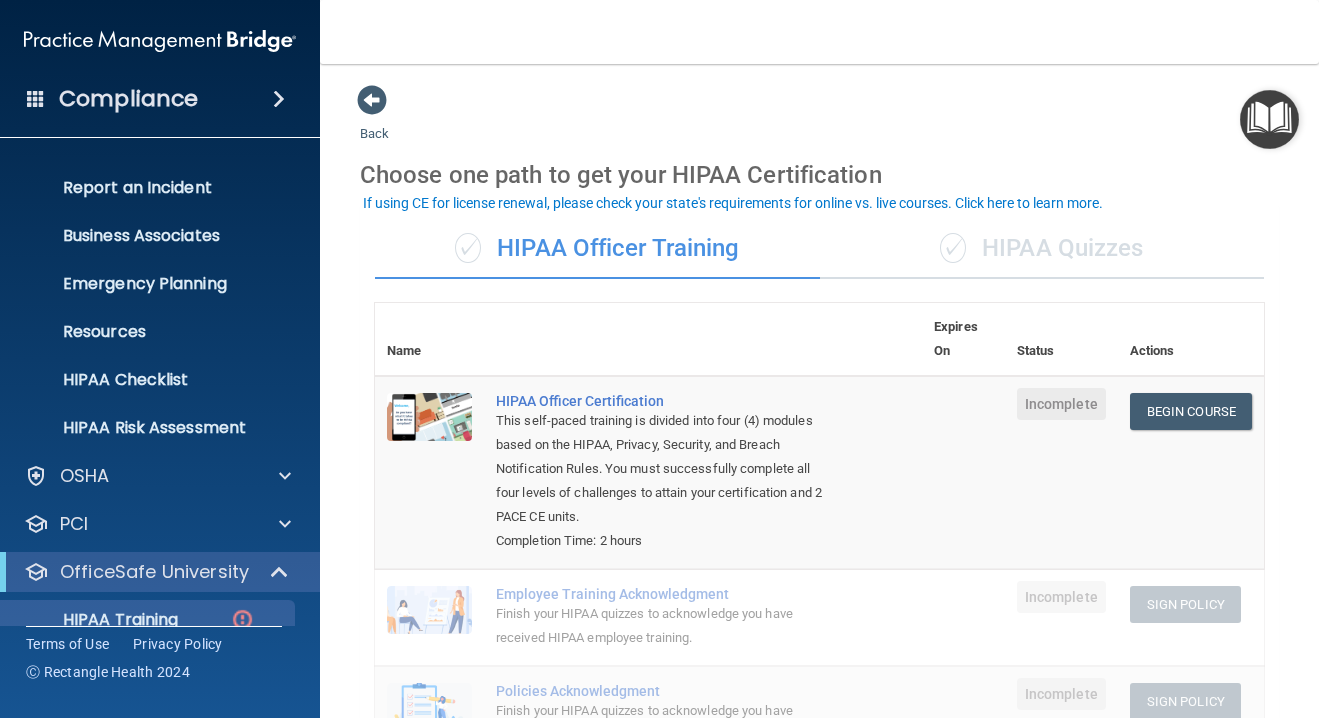 scroll, scrollTop: 89, scrollLeft: 0, axis: vertical 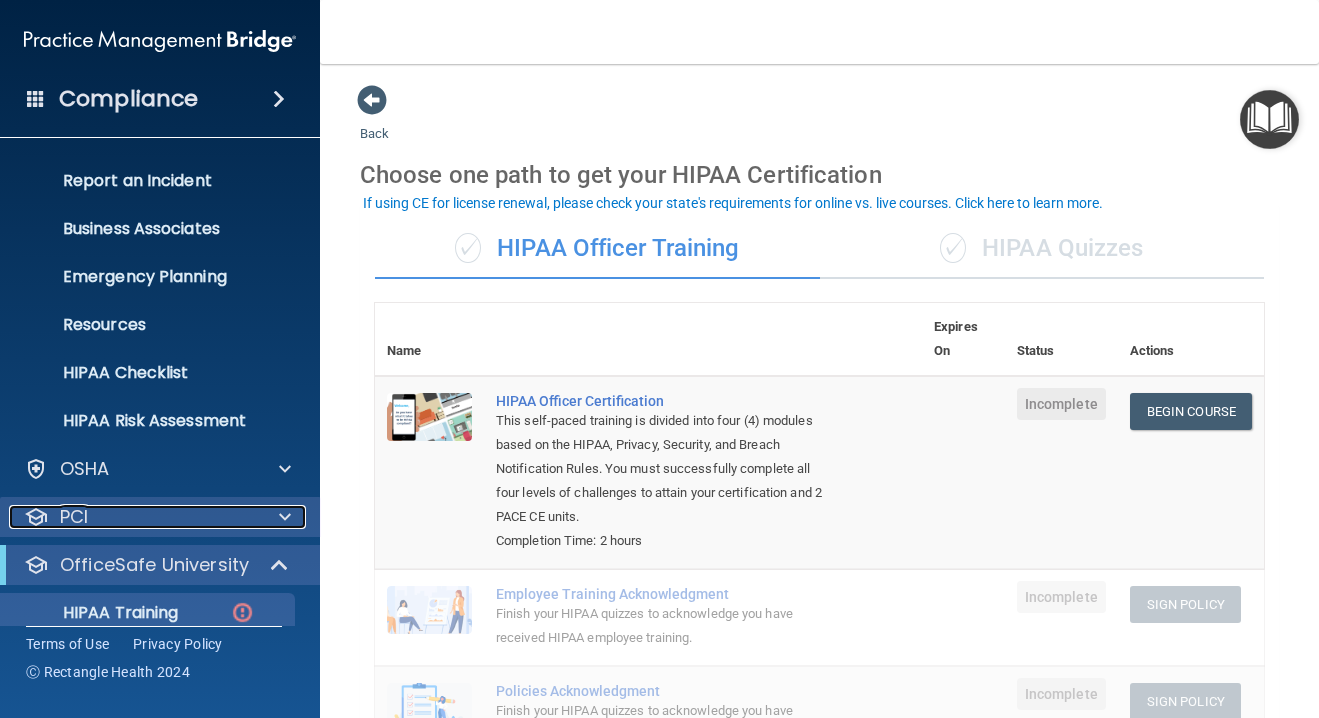 click at bounding box center [285, 517] 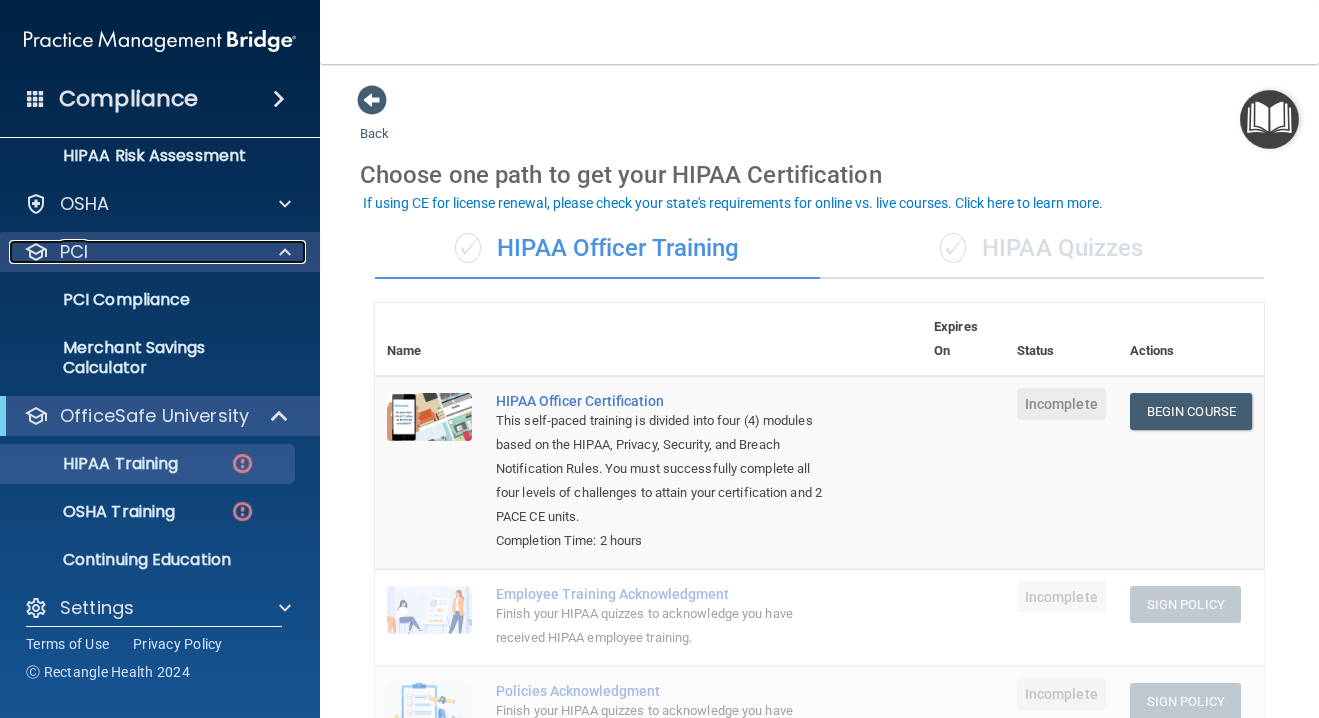 scroll, scrollTop: 371, scrollLeft: 0, axis: vertical 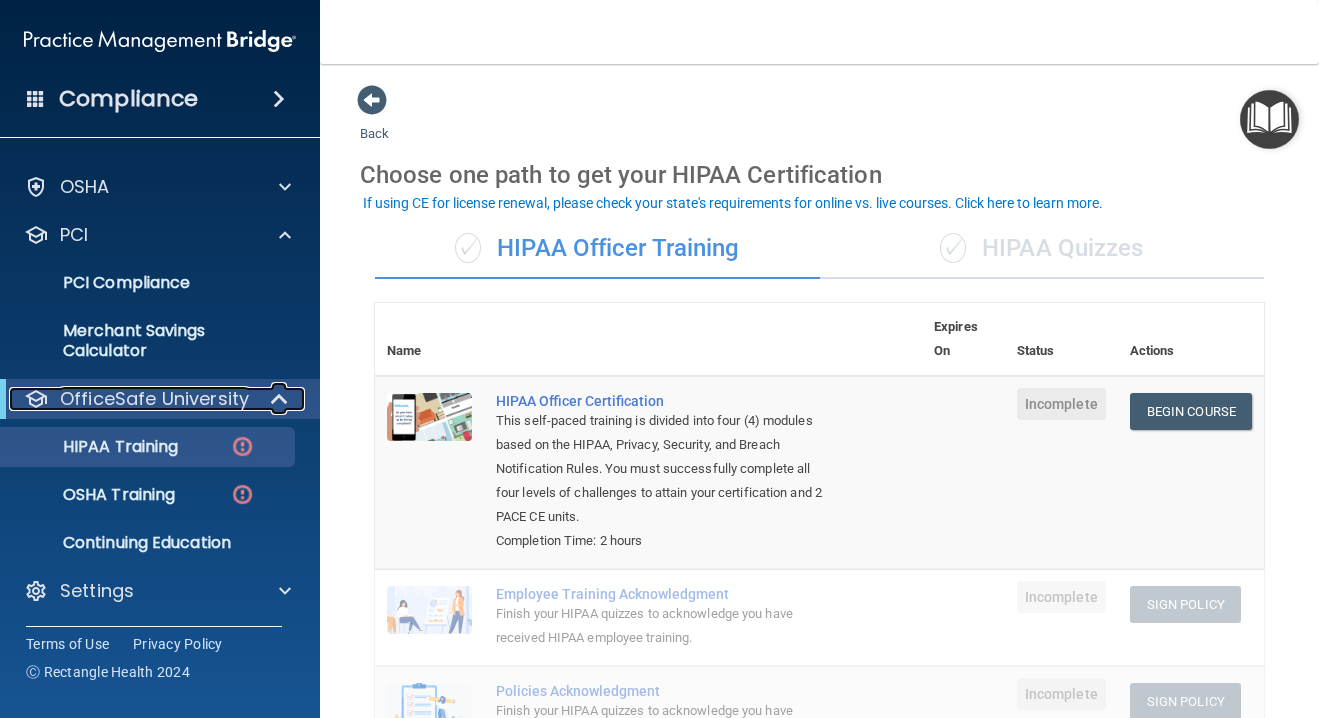 click at bounding box center [280, 399] 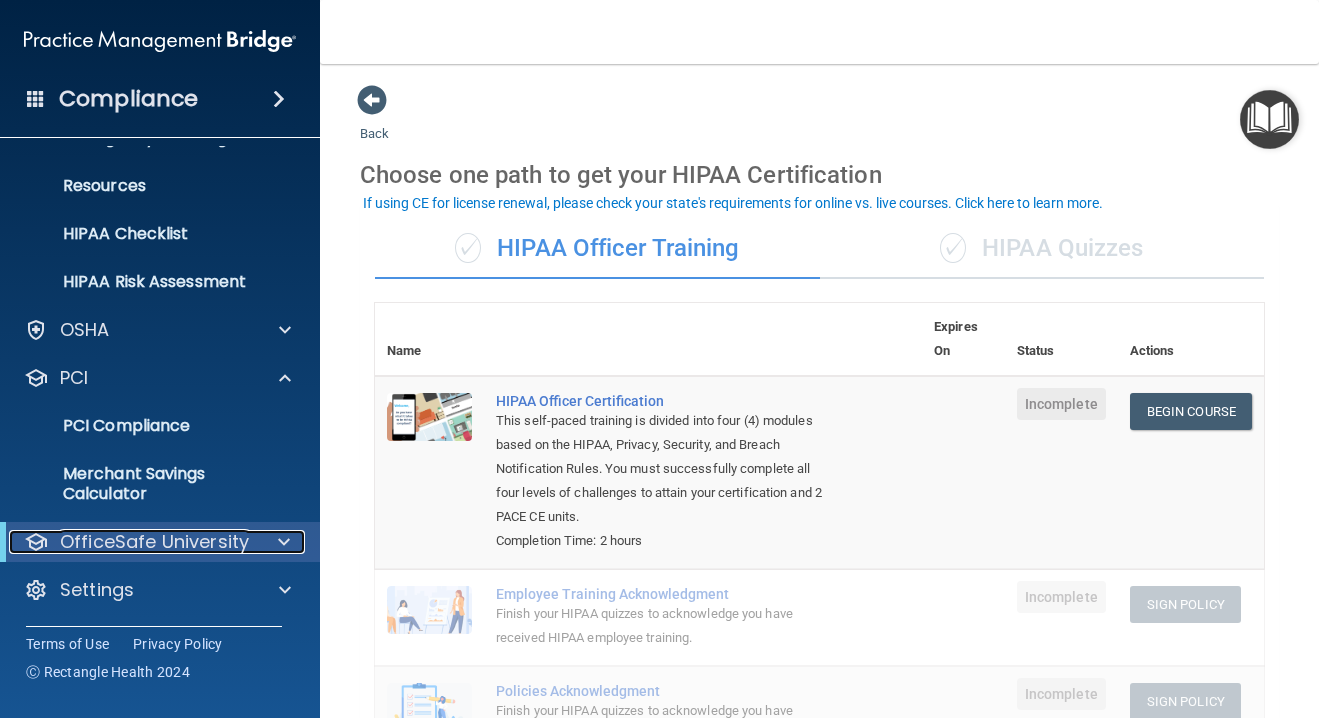 scroll, scrollTop: 227, scrollLeft: 0, axis: vertical 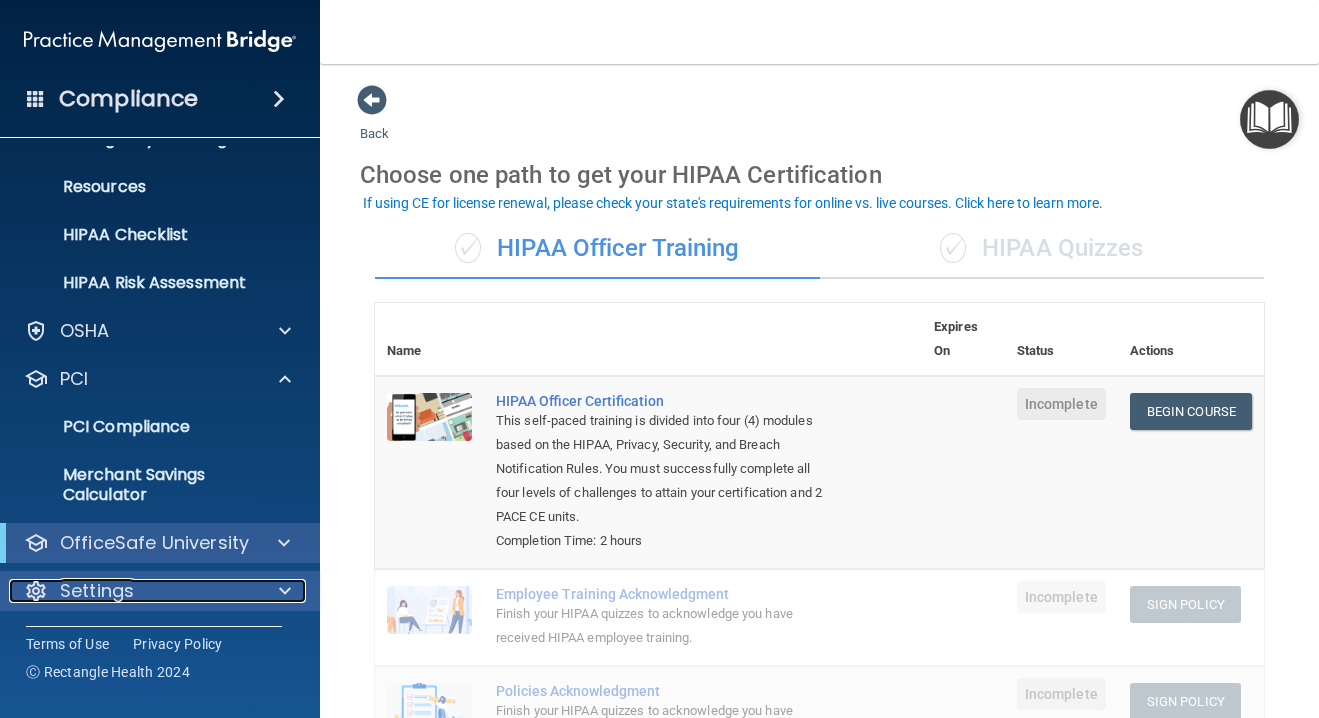 click at bounding box center (285, 591) 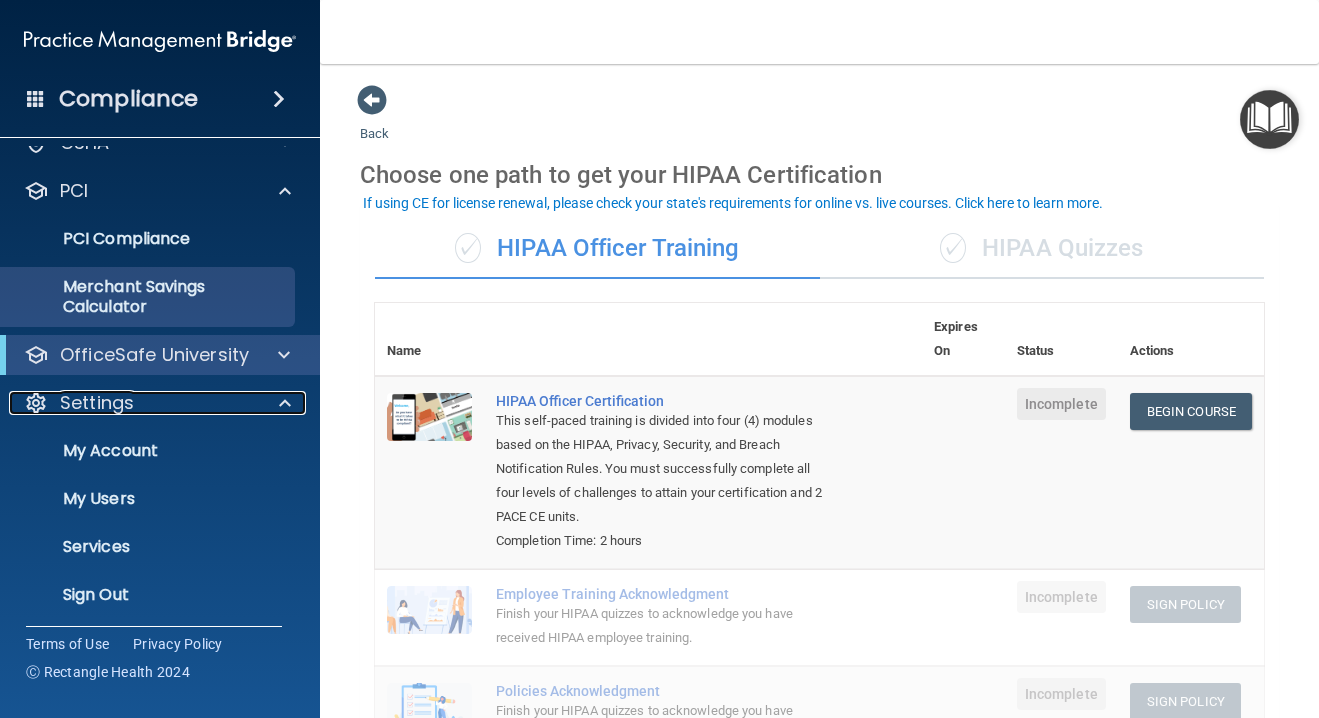 scroll, scrollTop: 419, scrollLeft: 0, axis: vertical 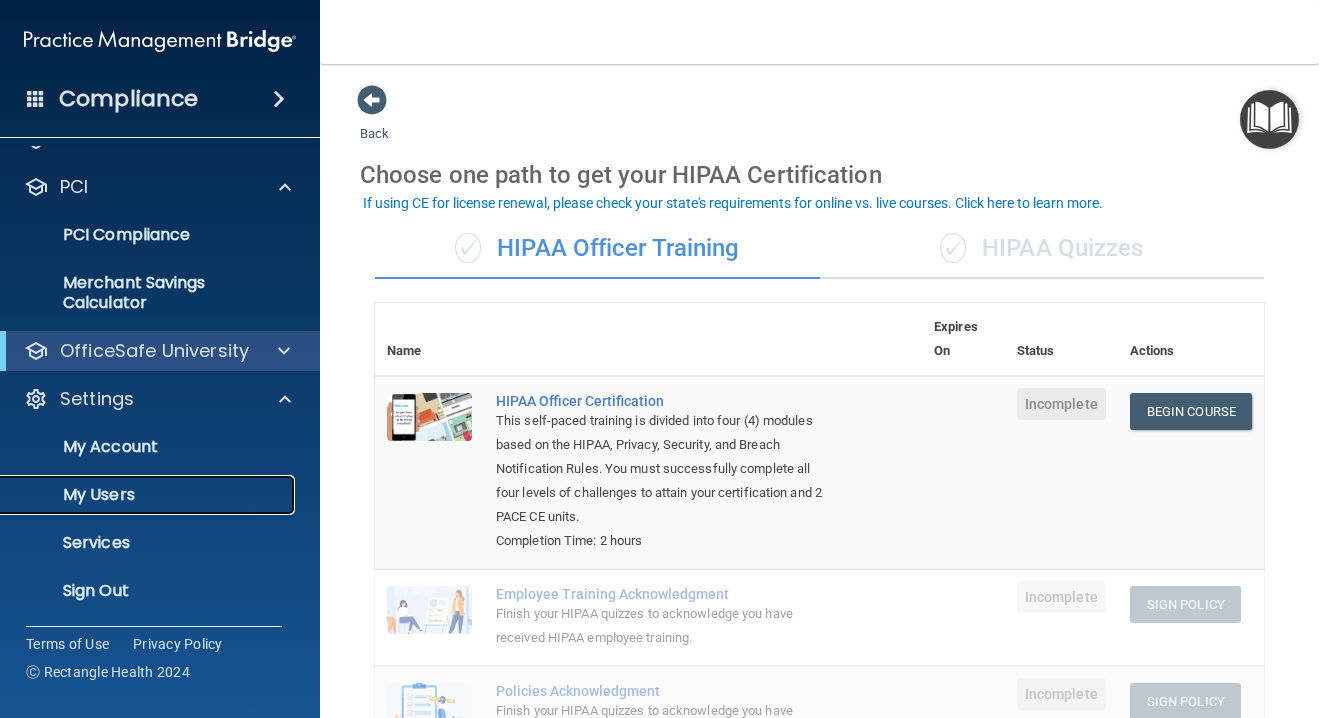 click on "My Users" at bounding box center [149, 495] 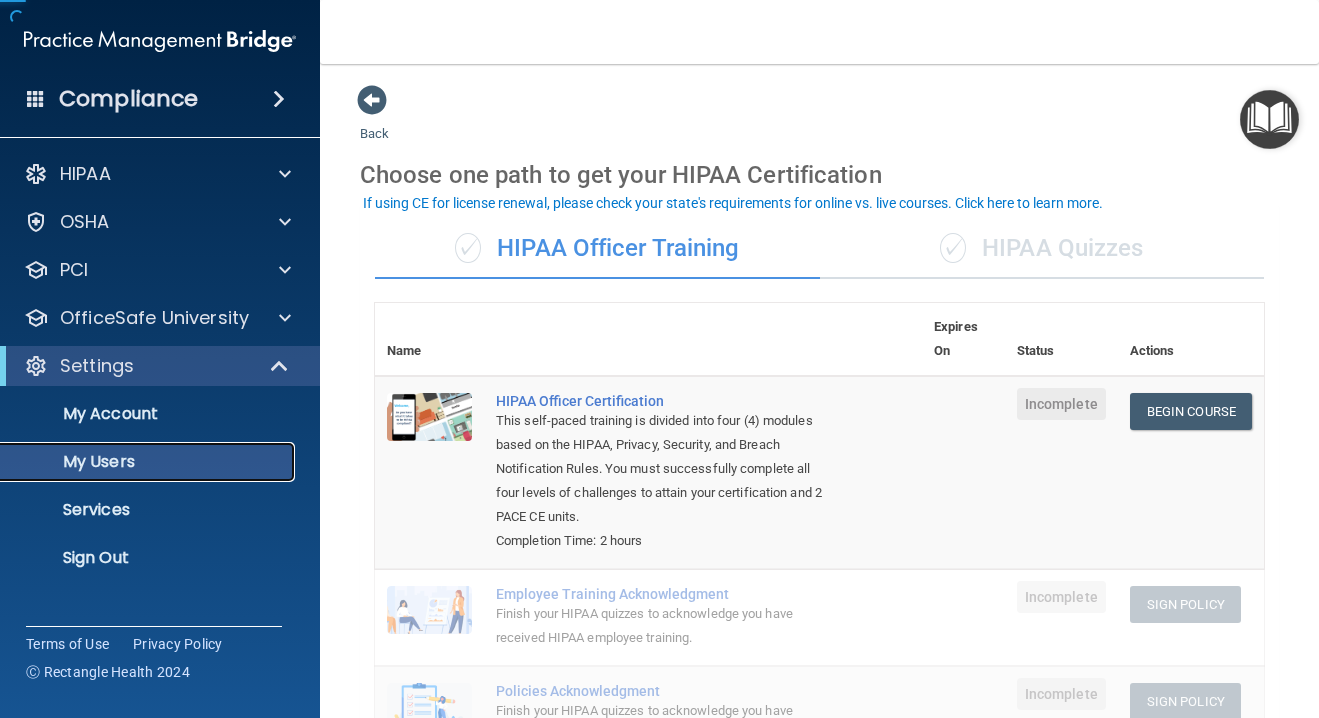 scroll, scrollTop: 0, scrollLeft: 0, axis: both 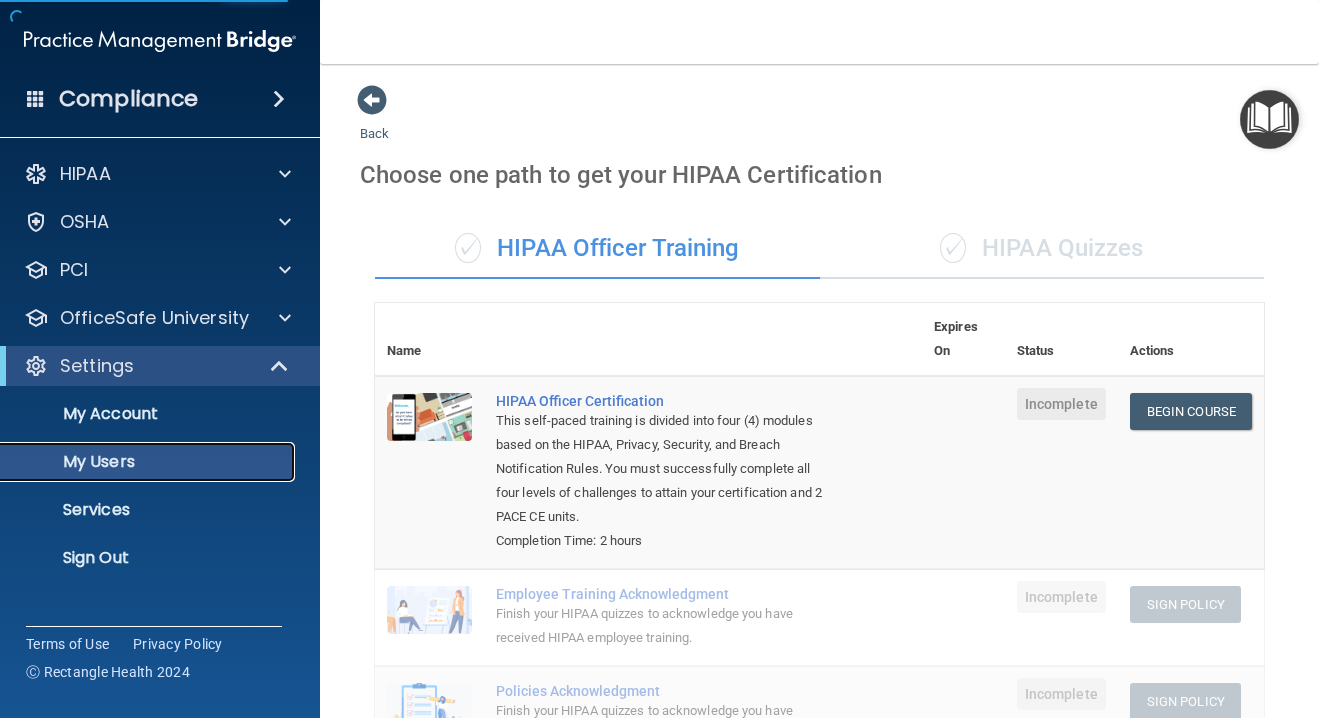 select on "20" 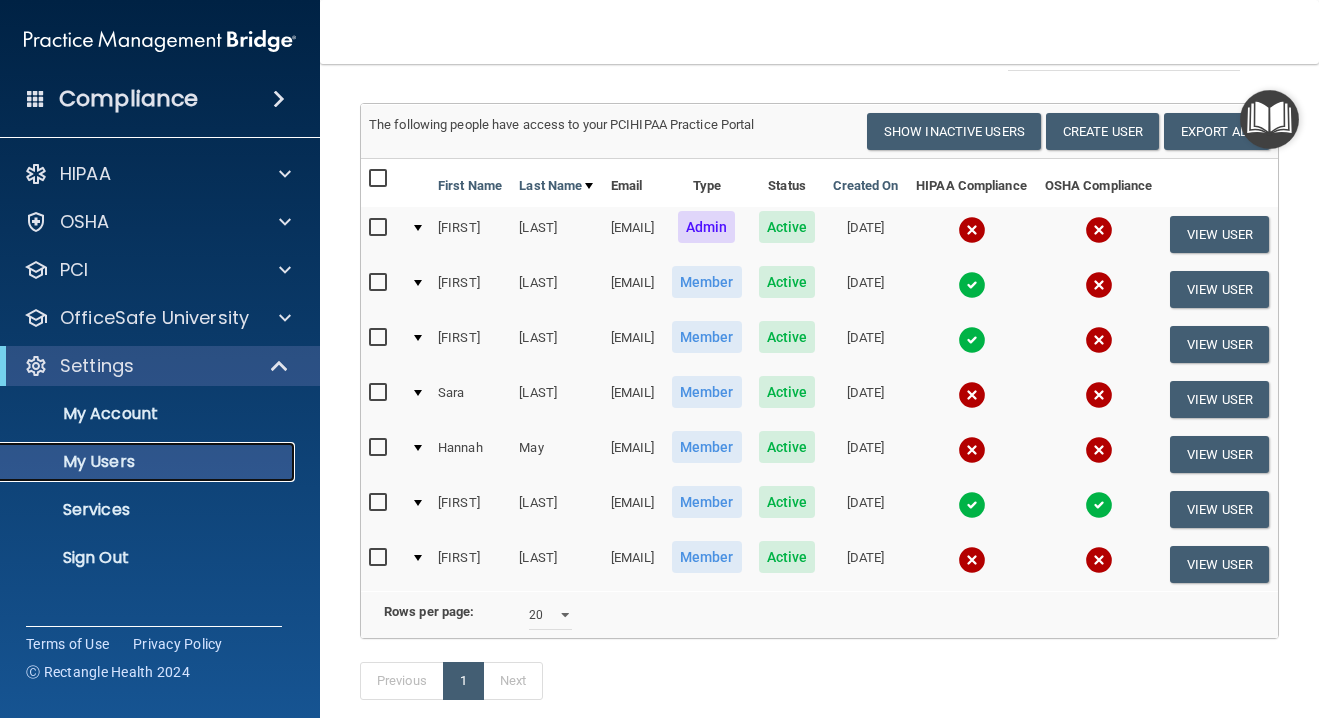 scroll, scrollTop: 128, scrollLeft: 0, axis: vertical 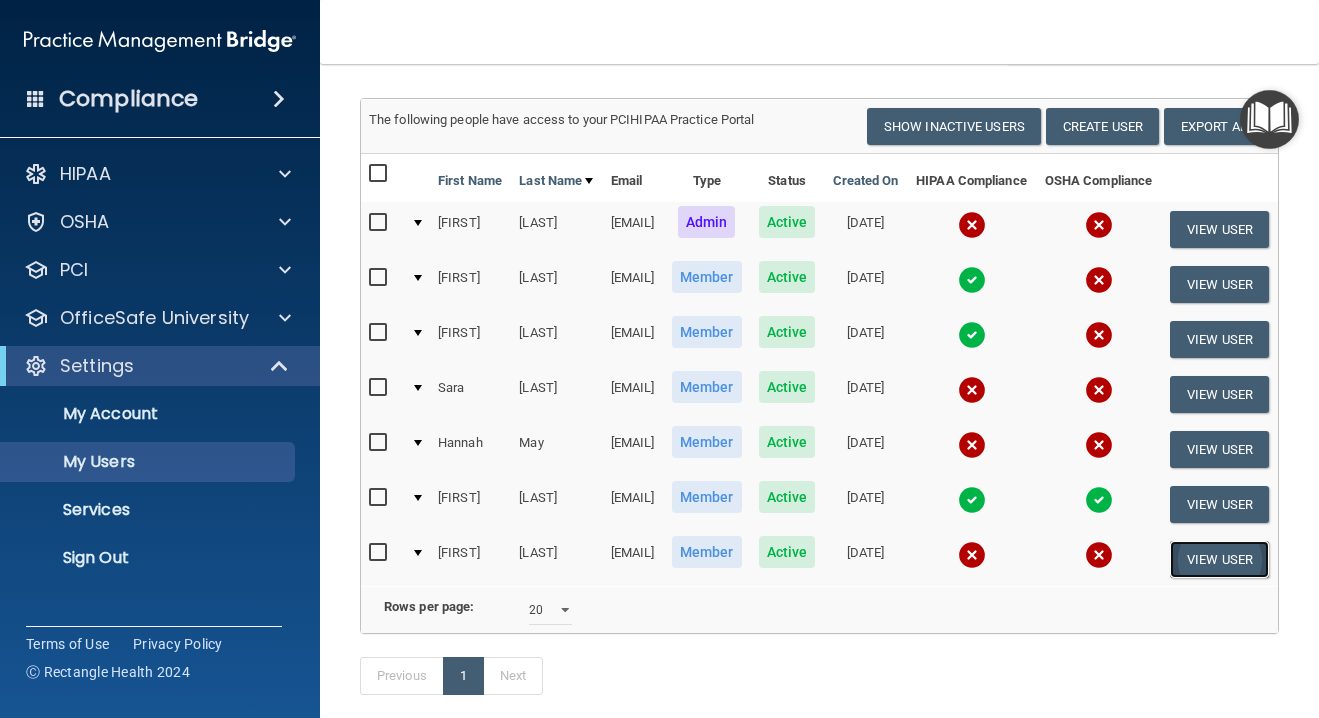 click on "View User" at bounding box center [1219, 559] 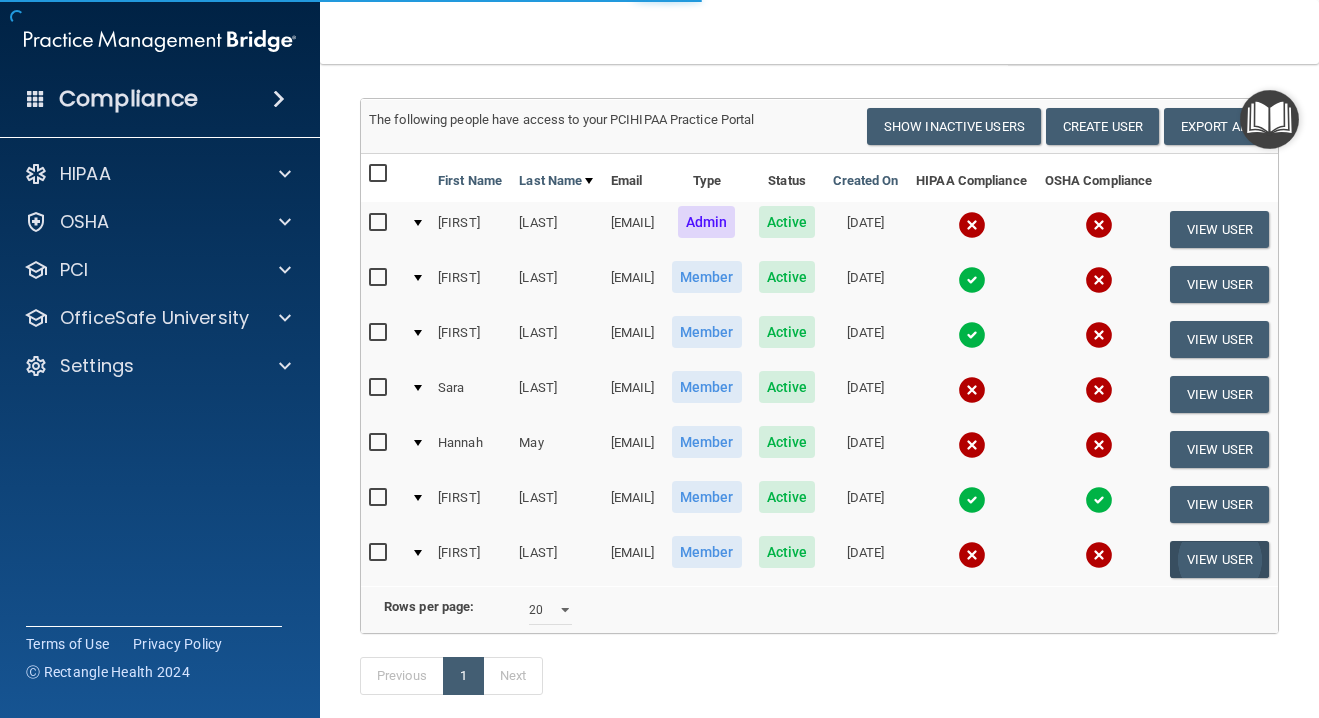 scroll, scrollTop: 0, scrollLeft: 0, axis: both 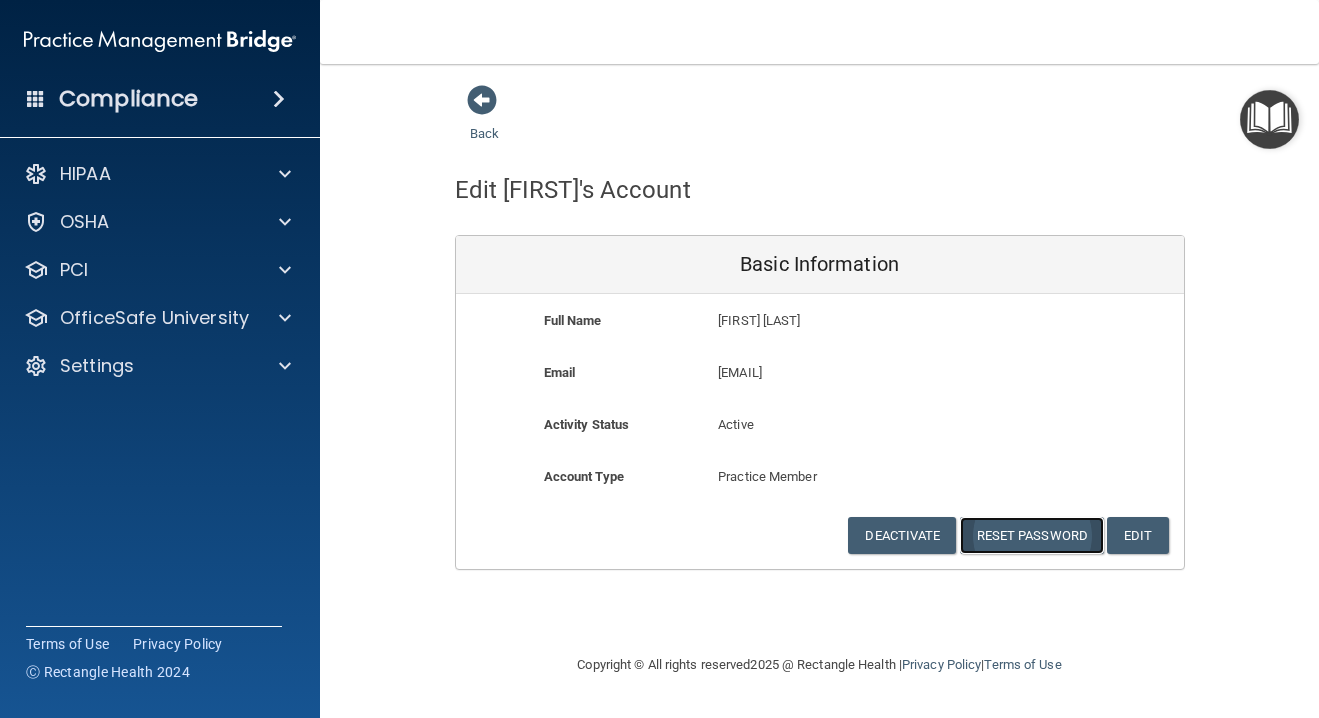 click on "Reset Password" at bounding box center (1032, 535) 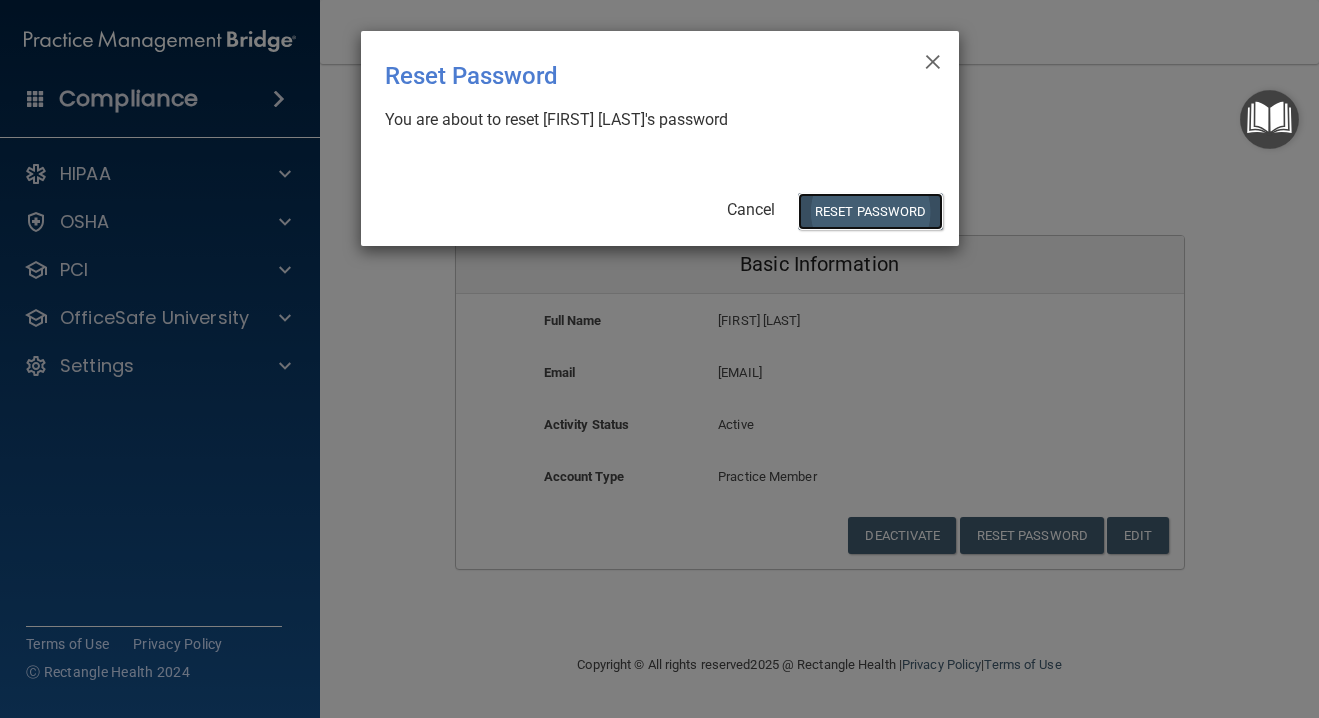 click on "Reset Password" at bounding box center [870, 211] 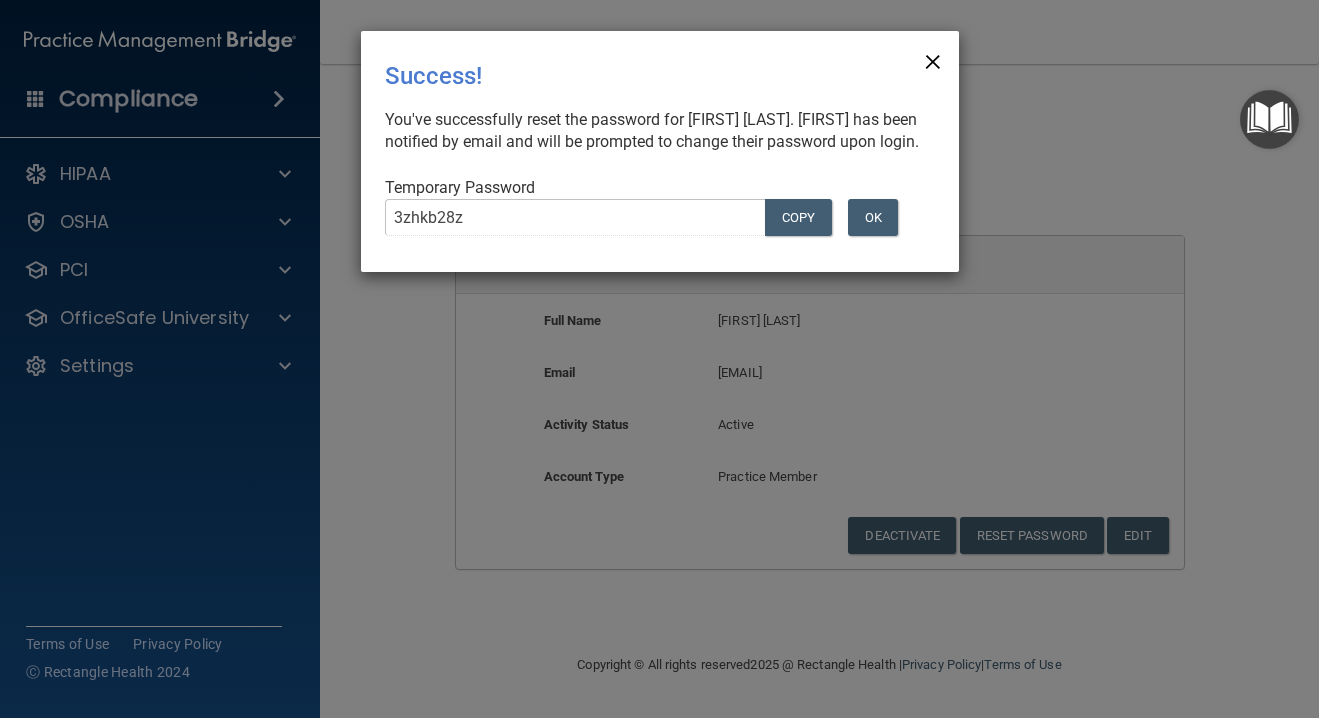 click on "×" at bounding box center [933, 59] 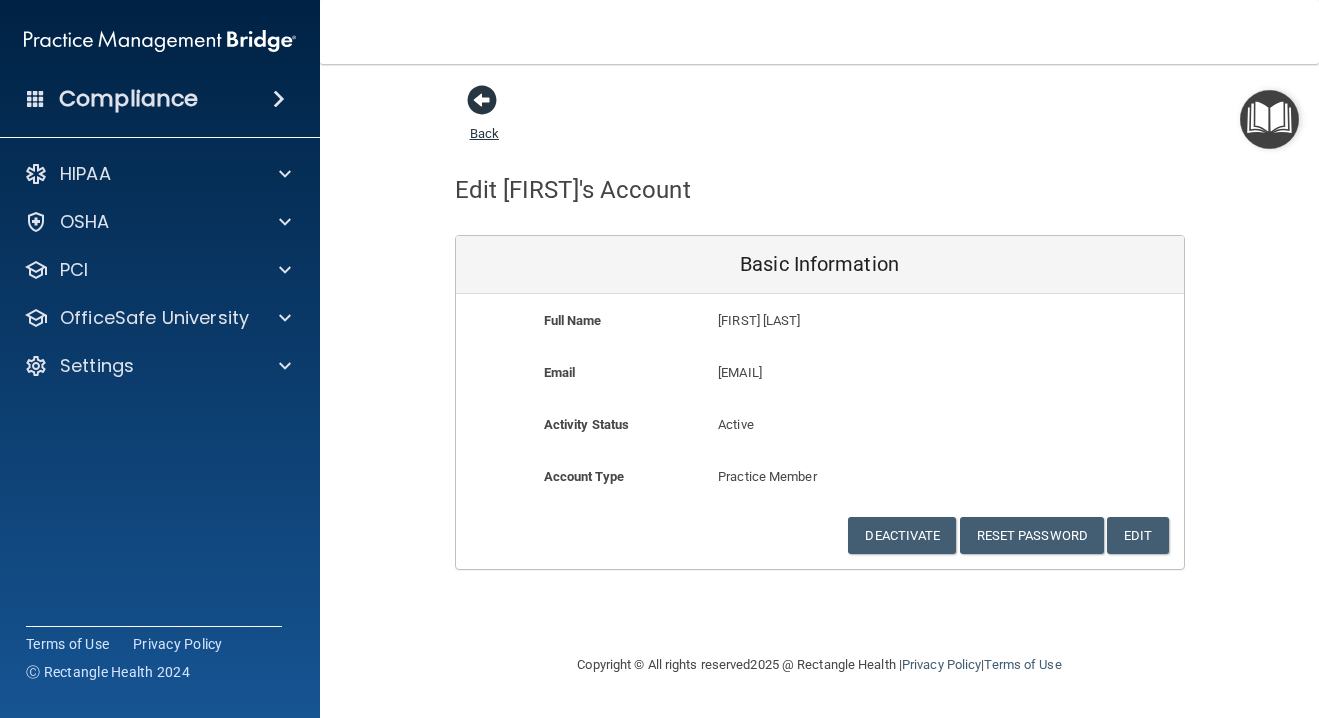 click at bounding box center (482, 100) 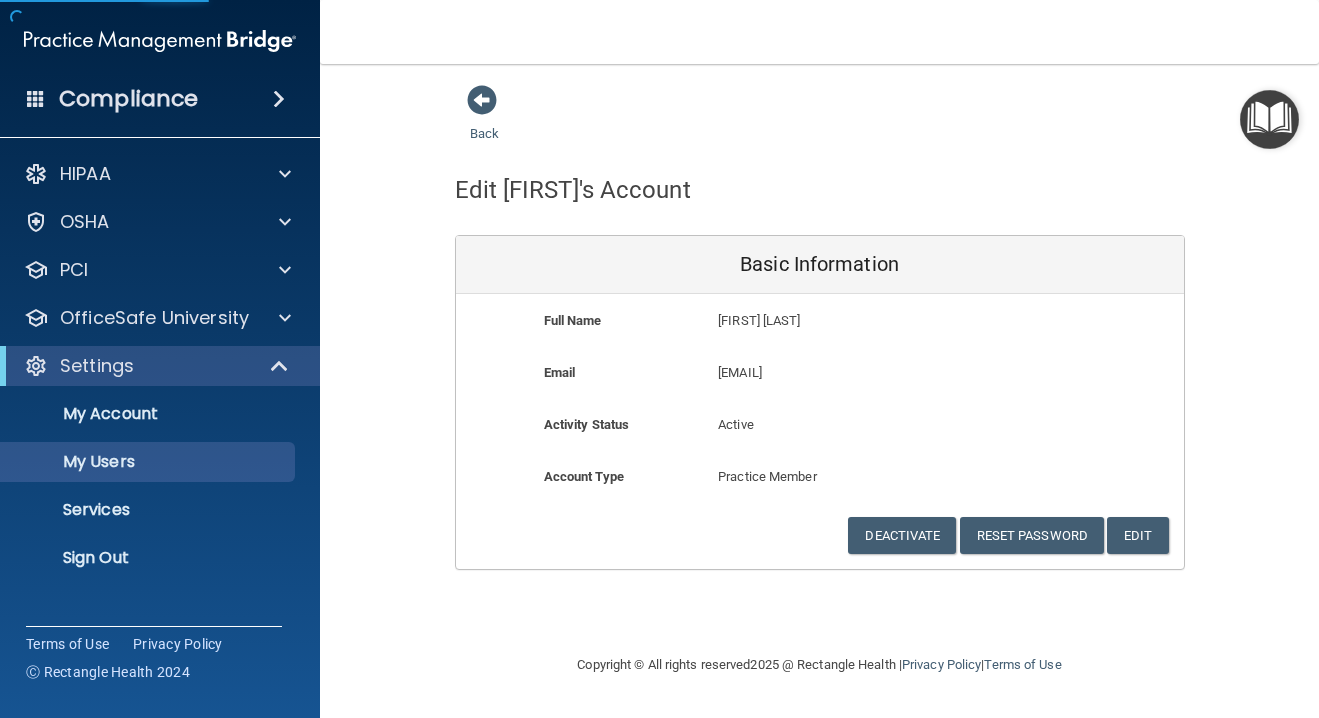 select on "20" 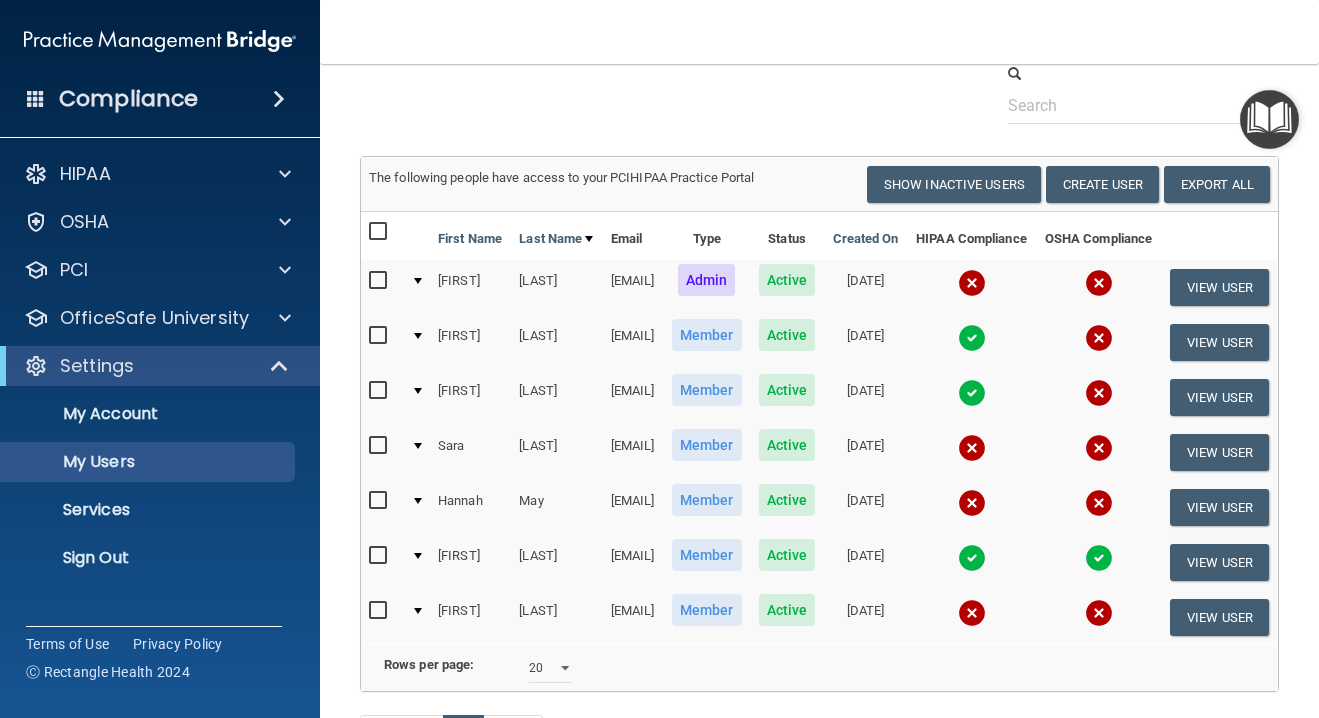 scroll, scrollTop: 44, scrollLeft: 0, axis: vertical 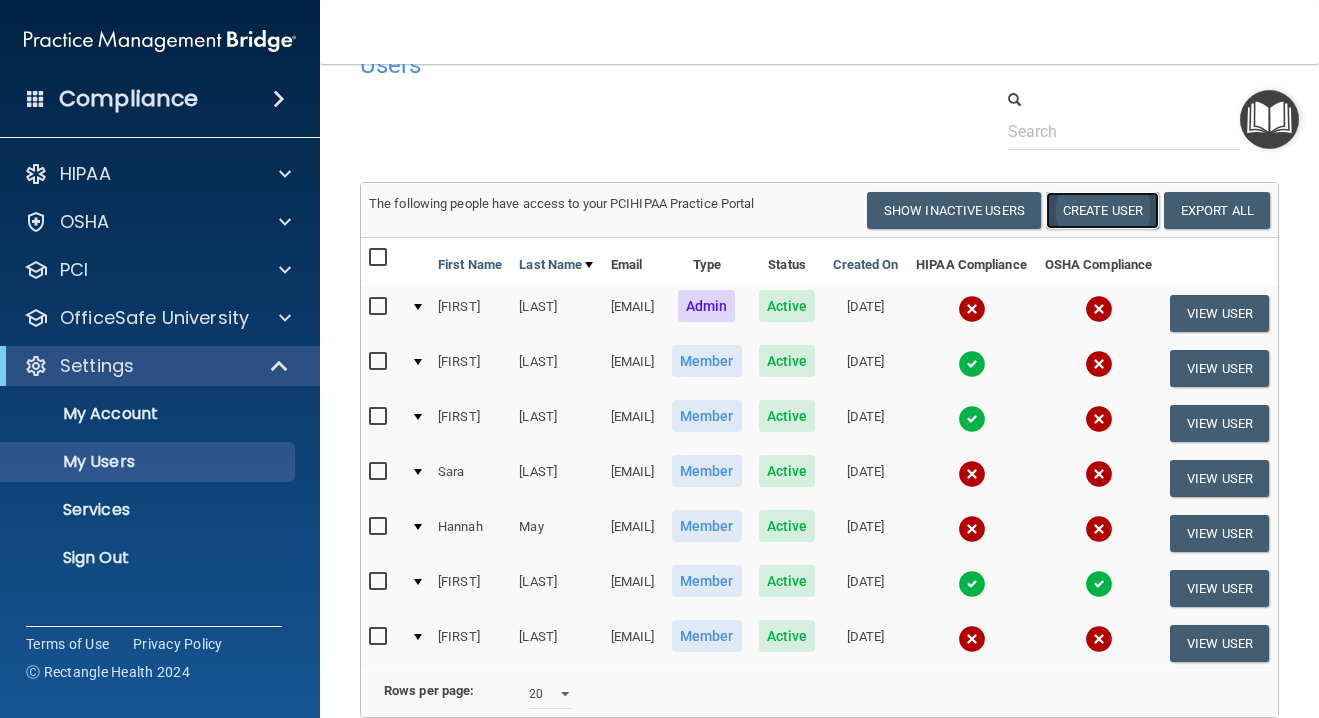 click on "Create User" at bounding box center (1102, 210) 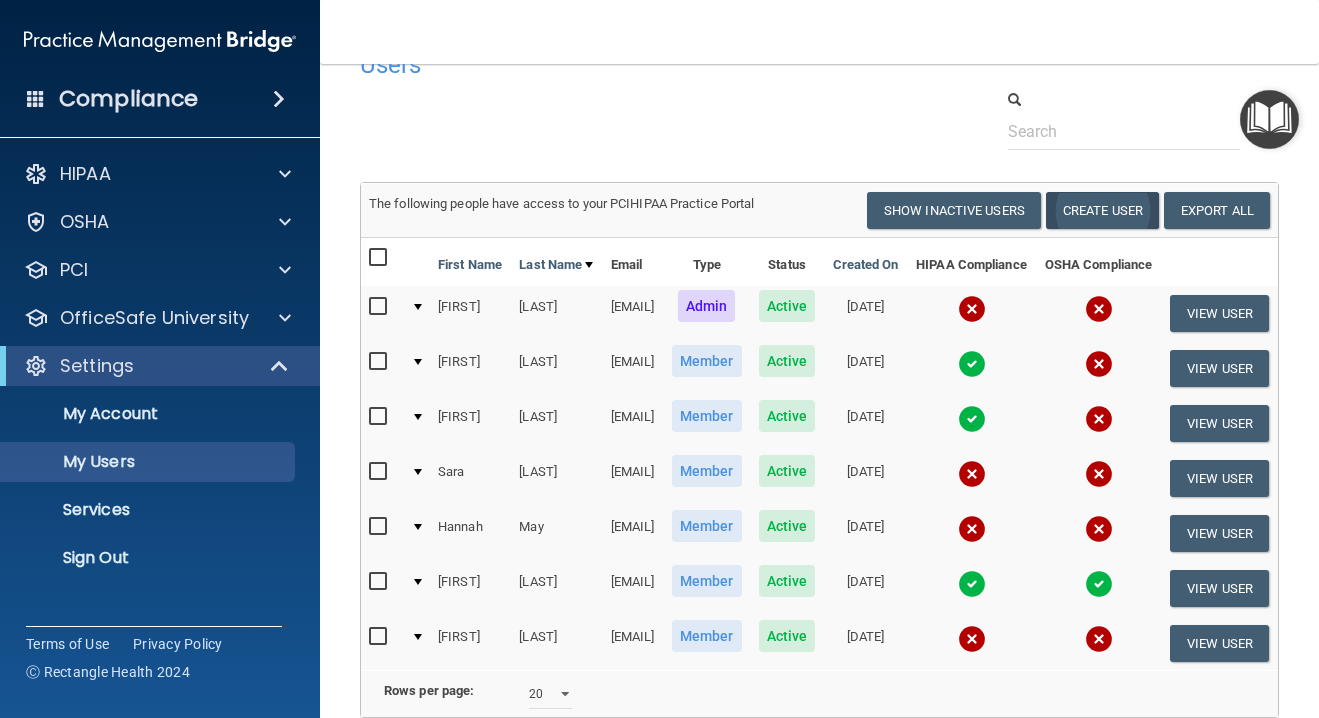scroll, scrollTop: 0, scrollLeft: 0, axis: both 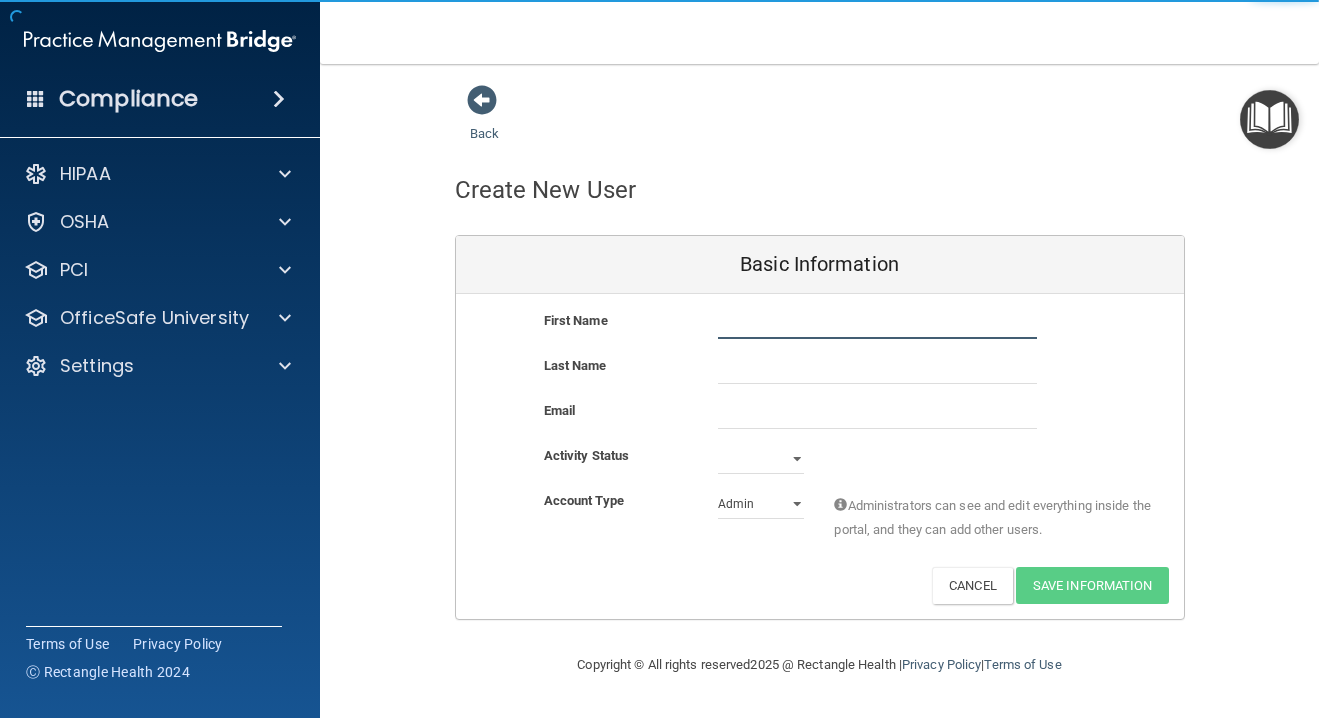 click at bounding box center [877, 324] 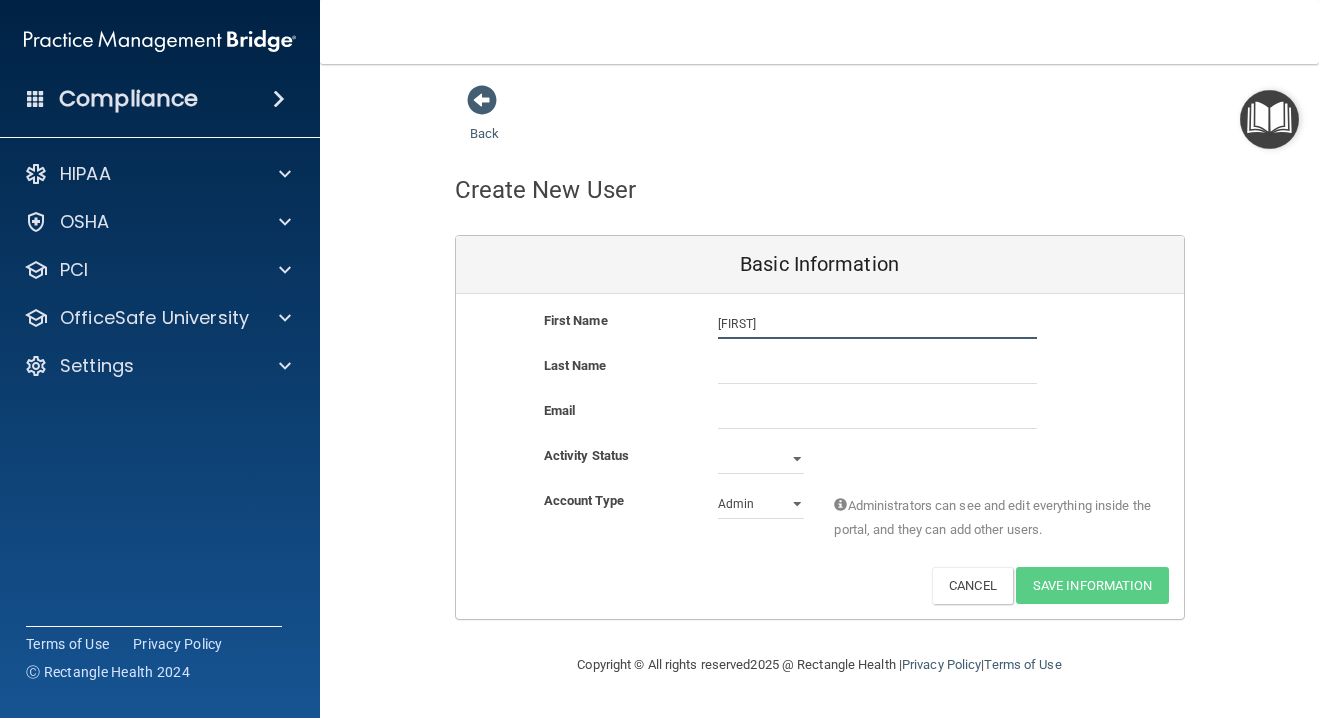type on "Evie" 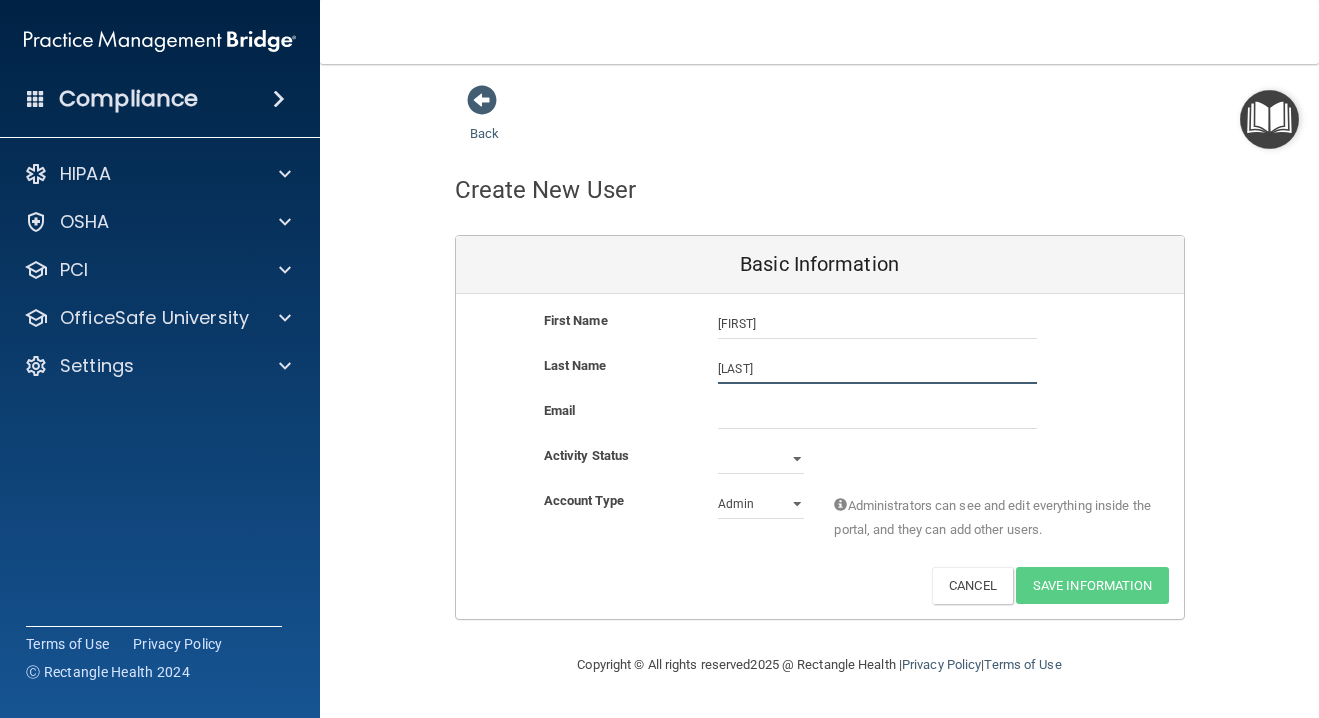 type on "Lawson" 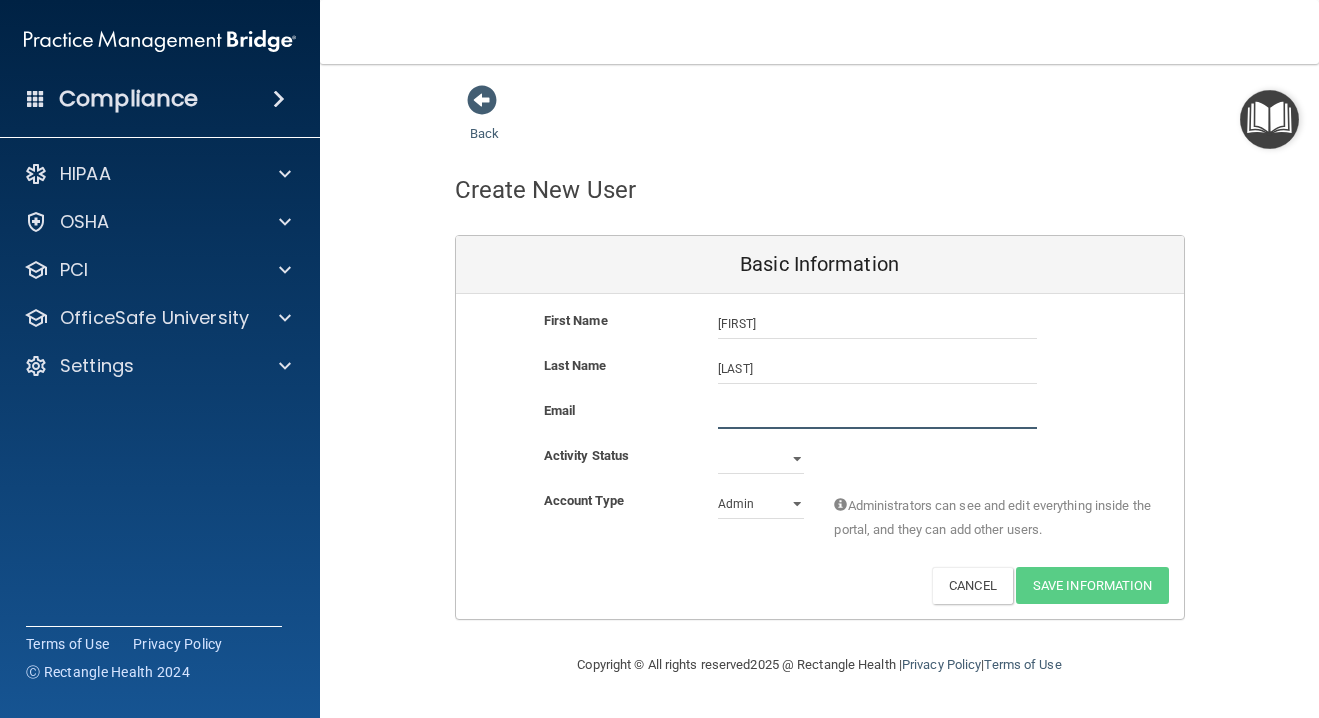 click at bounding box center (877, 414) 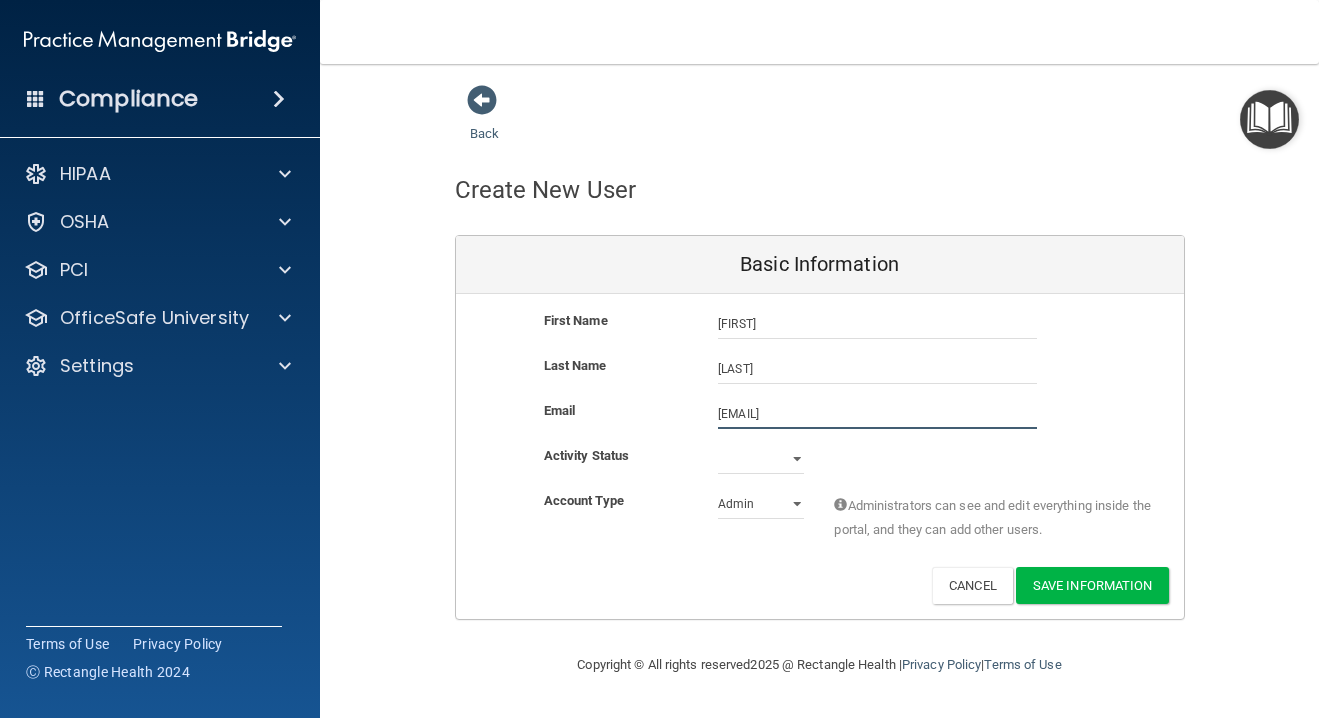 type on "evie.lawson@gmail.com" 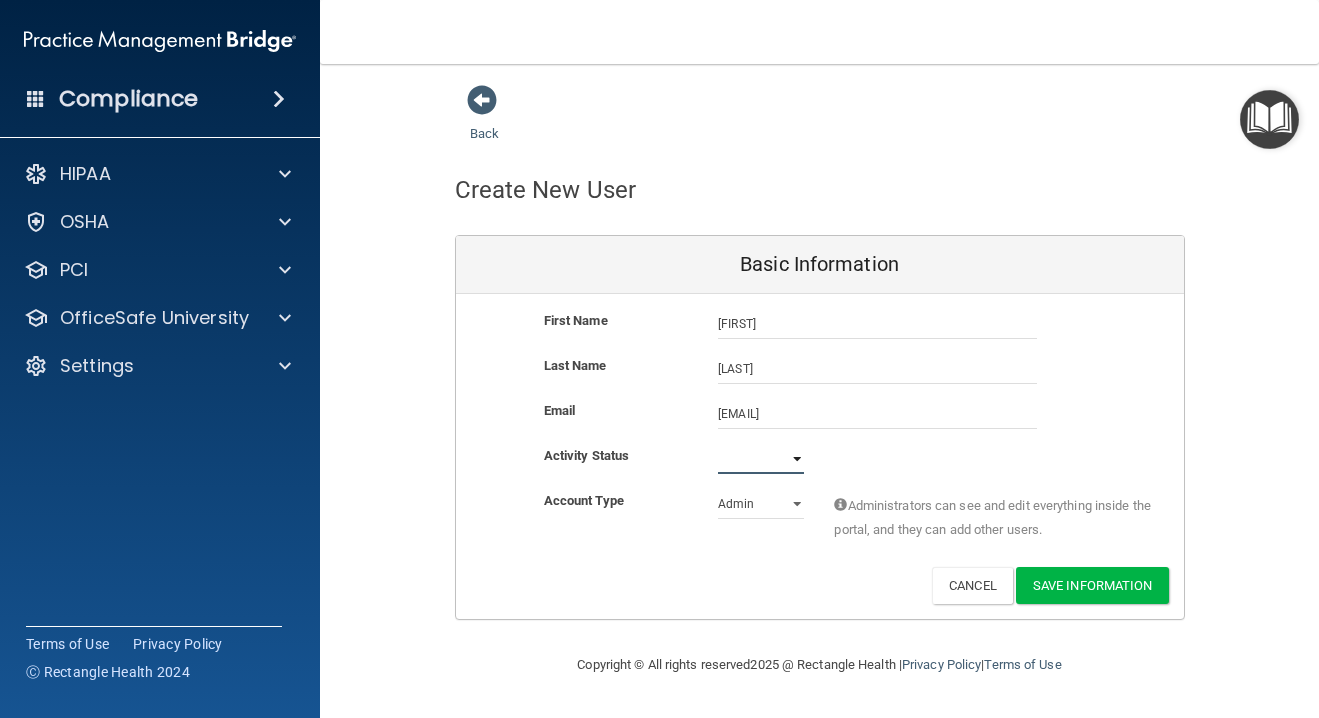 click on "Active  Inactive" at bounding box center [761, 459] 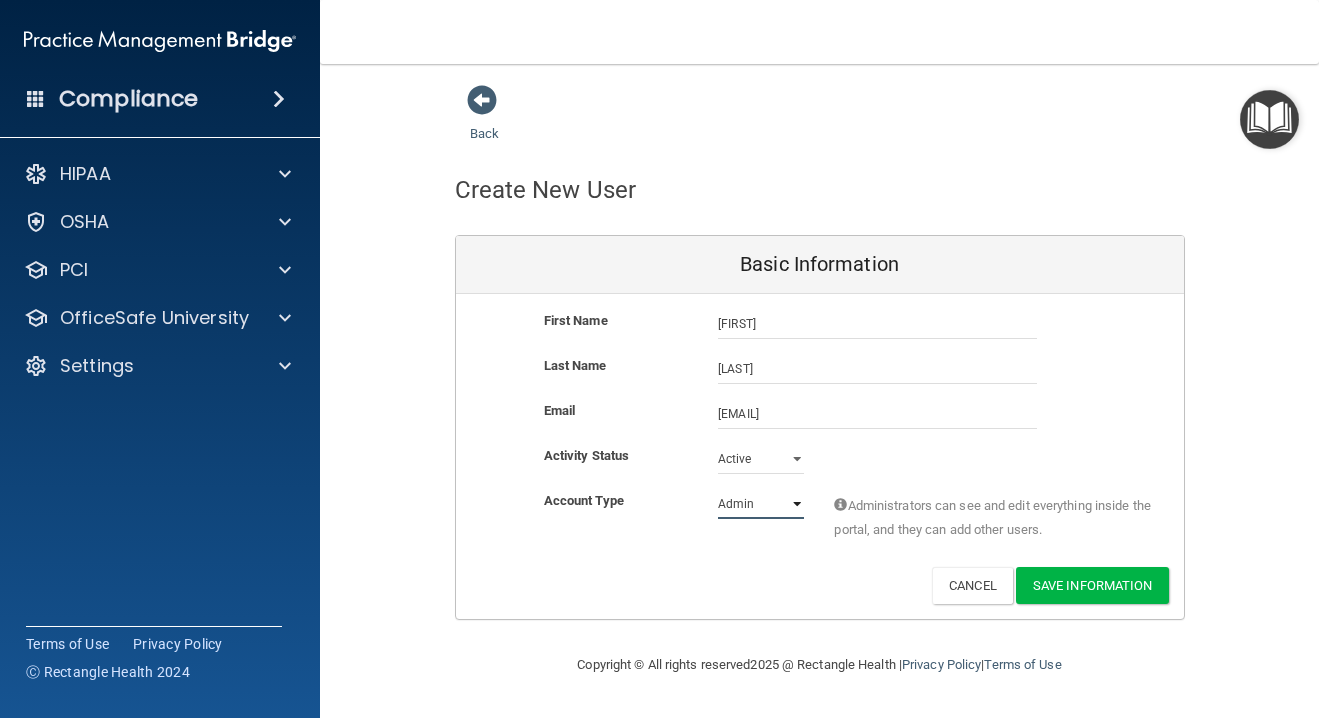 click on "Admin  Member" at bounding box center (761, 504) 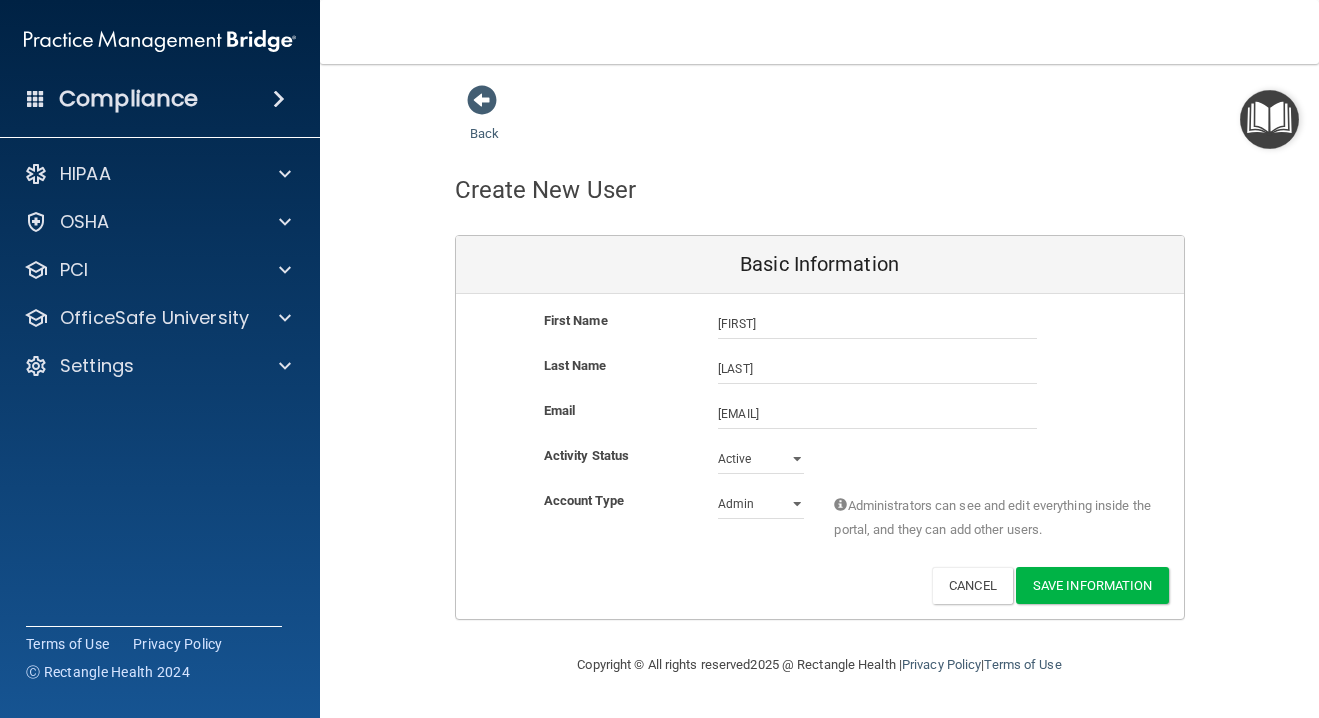 click on "Email           evie.lawson@gmail.com   evie.lawson@gmail.com" at bounding box center (820, 414) 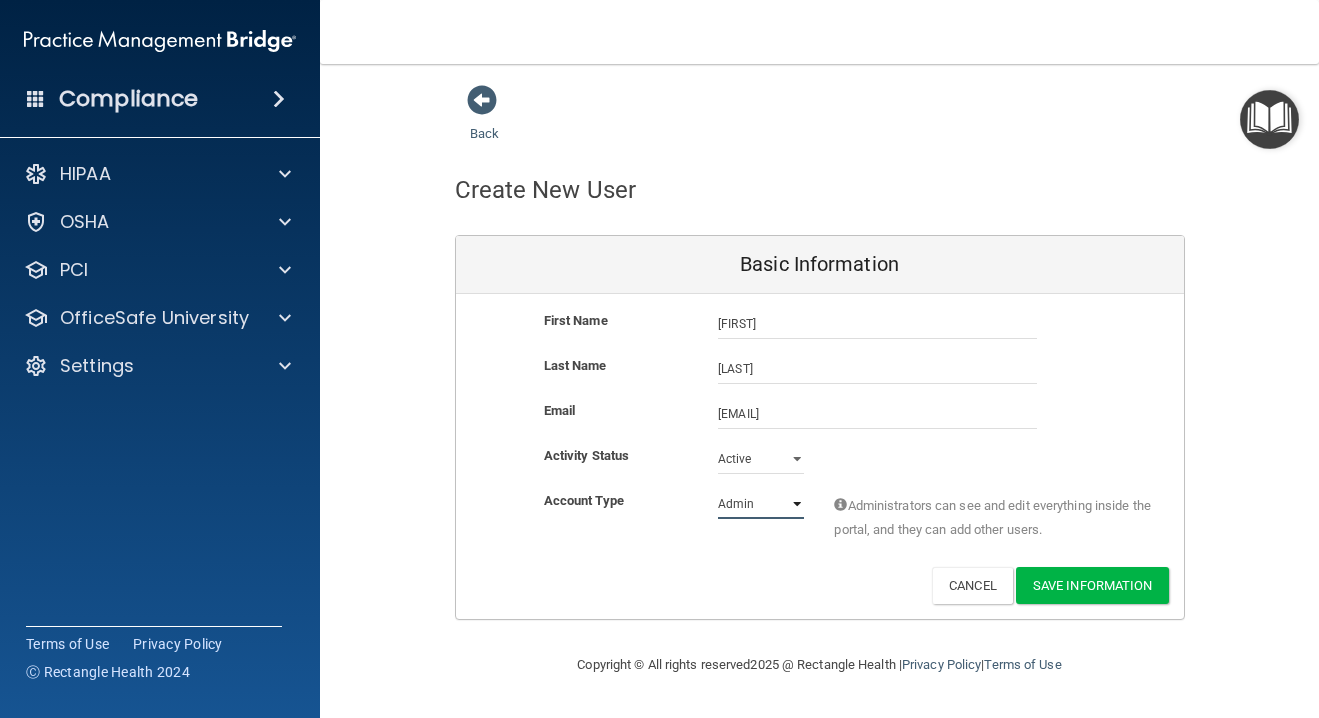 click on "Admin  Member" at bounding box center (761, 504) 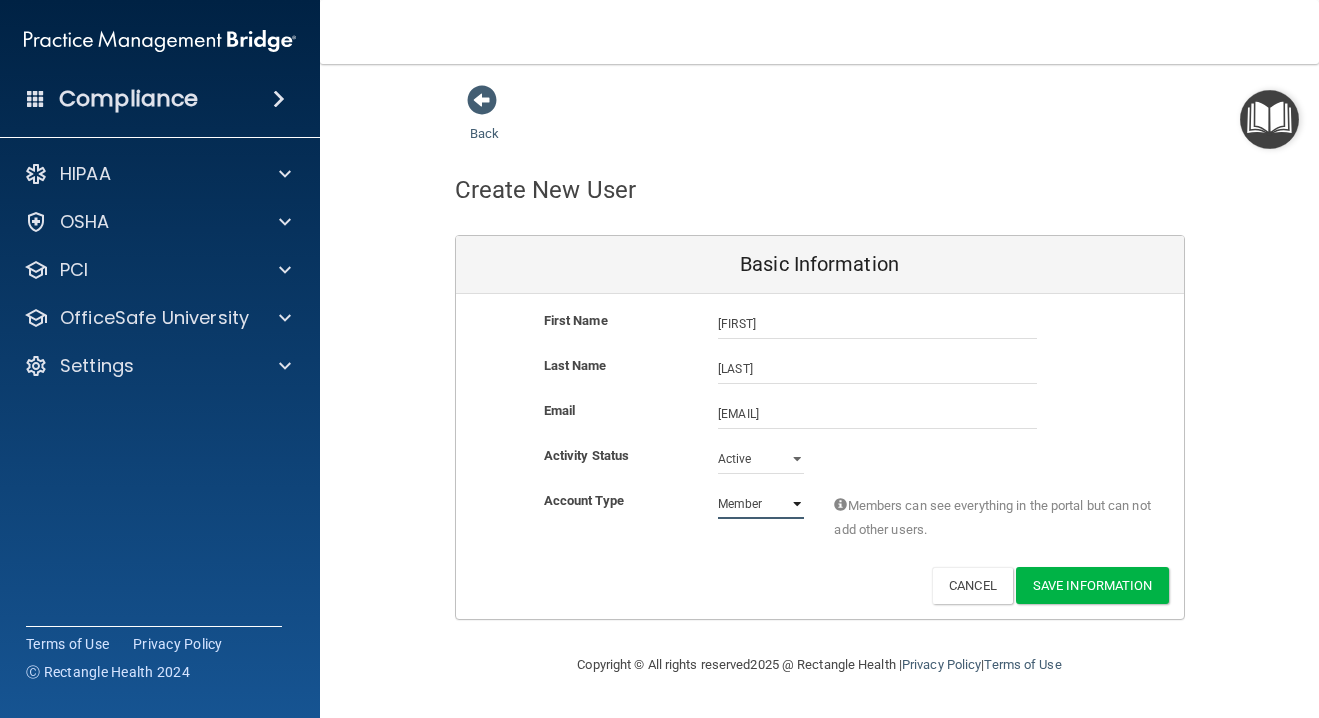 click on "Admin  Member" at bounding box center [761, 504] 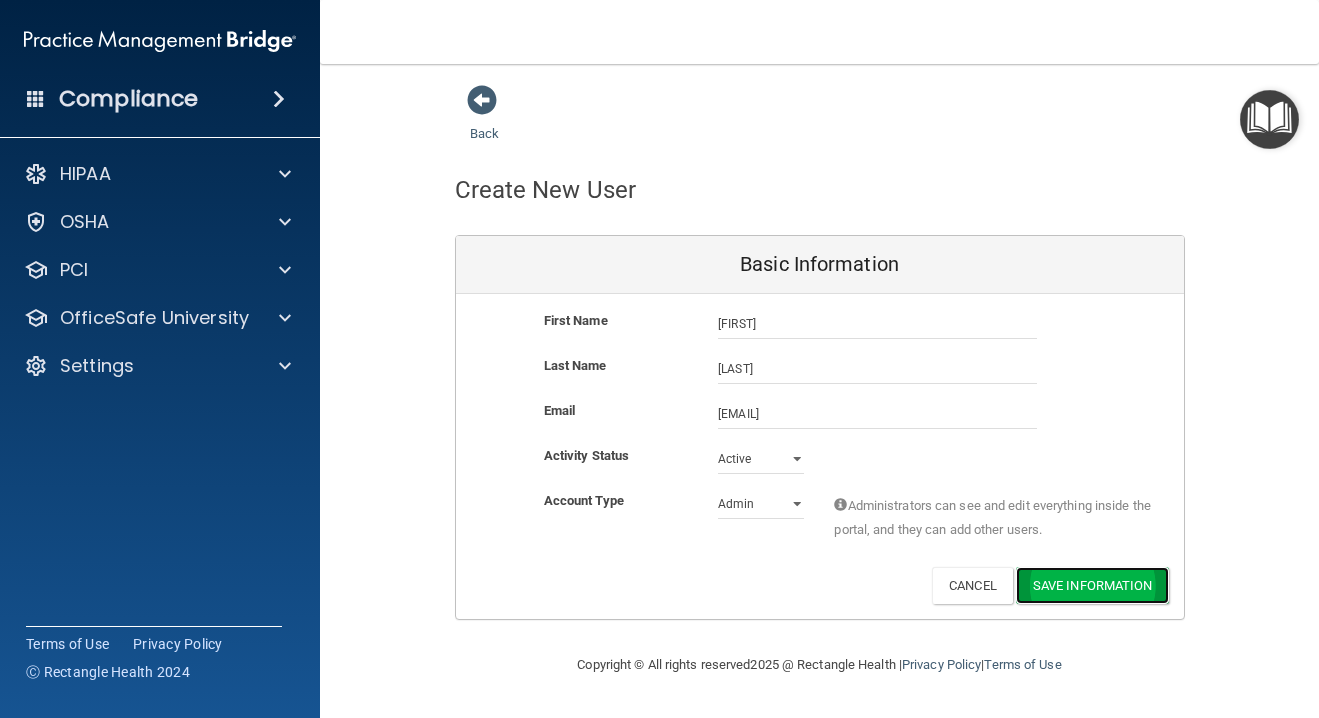 click on "Save Information" at bounding box center [1092, 585] 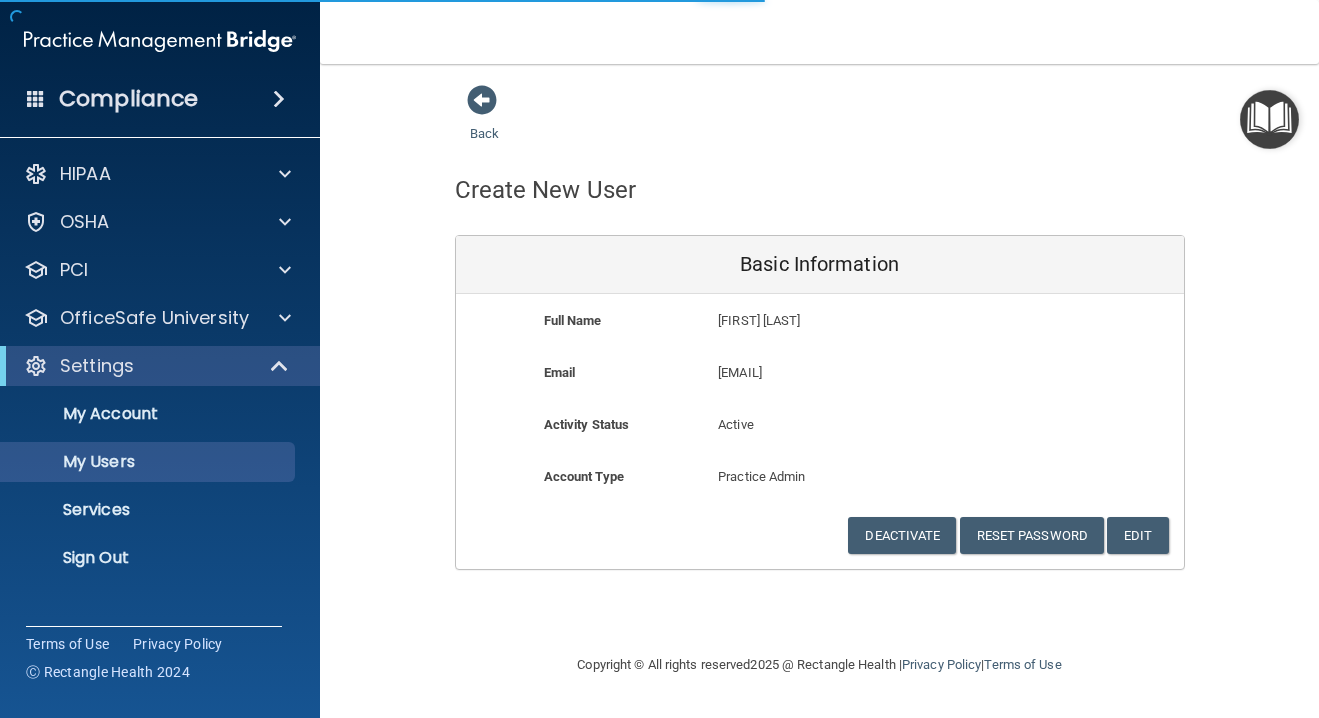 select on "20" 